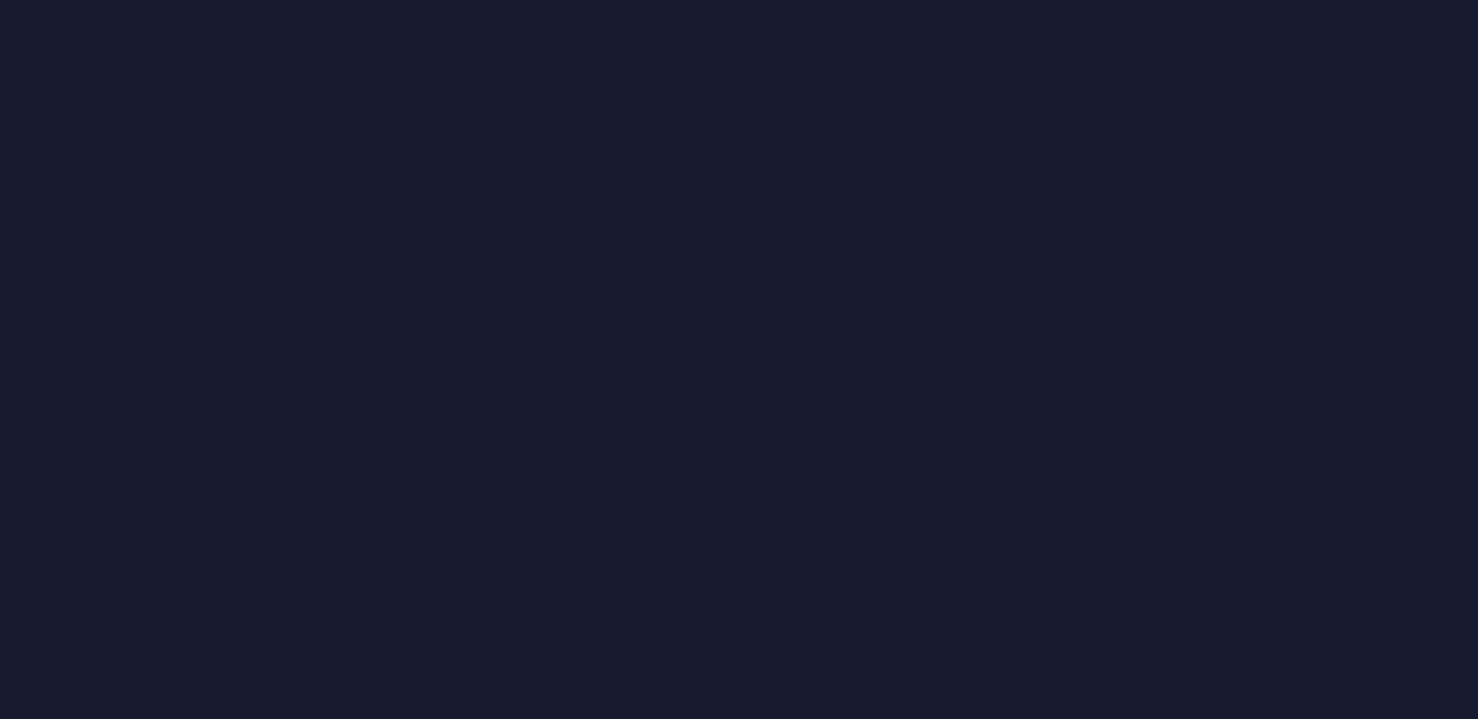 scroll, scrollTop: 0, scrollLeft: 0, axis: both 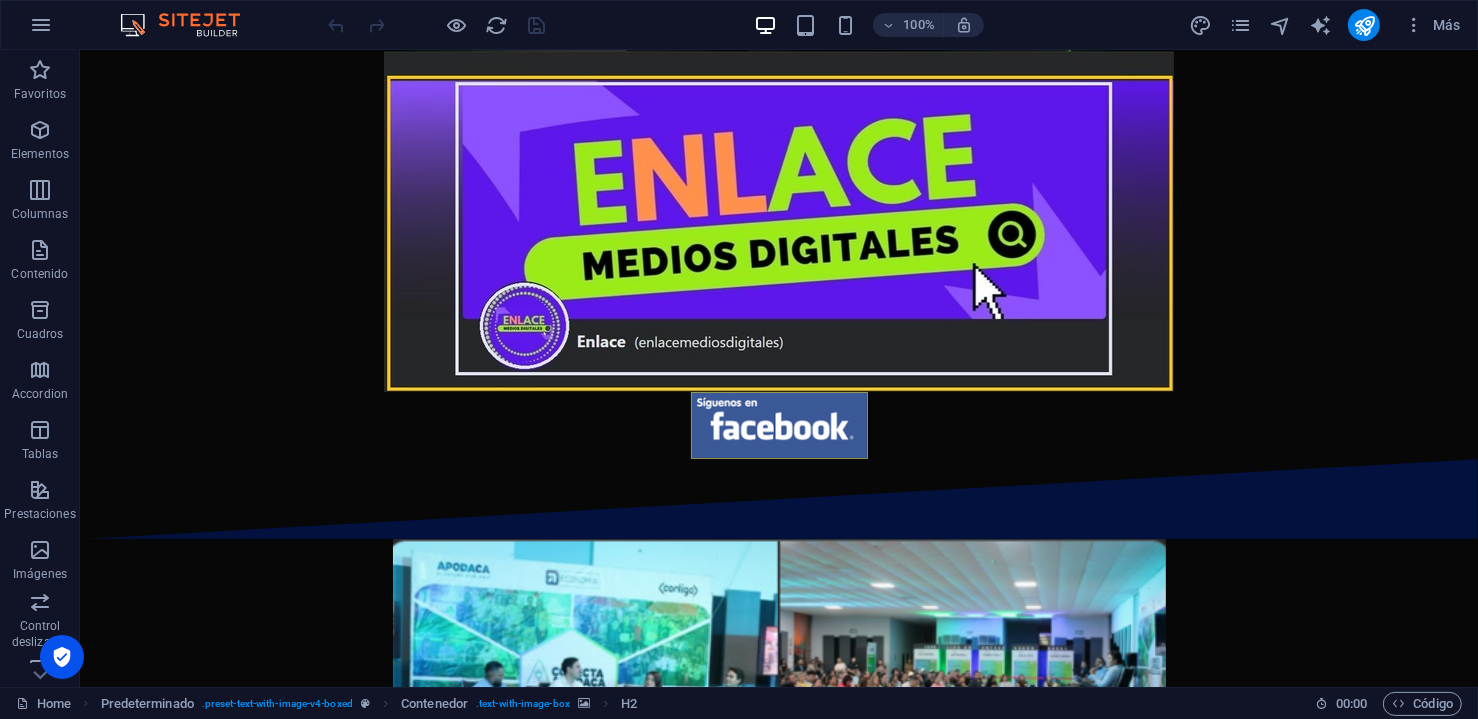 drag, startPoint x: 1471, startPoint y: 491, endPoint x: 1550, endPoint y: 90, distance: 408.70773 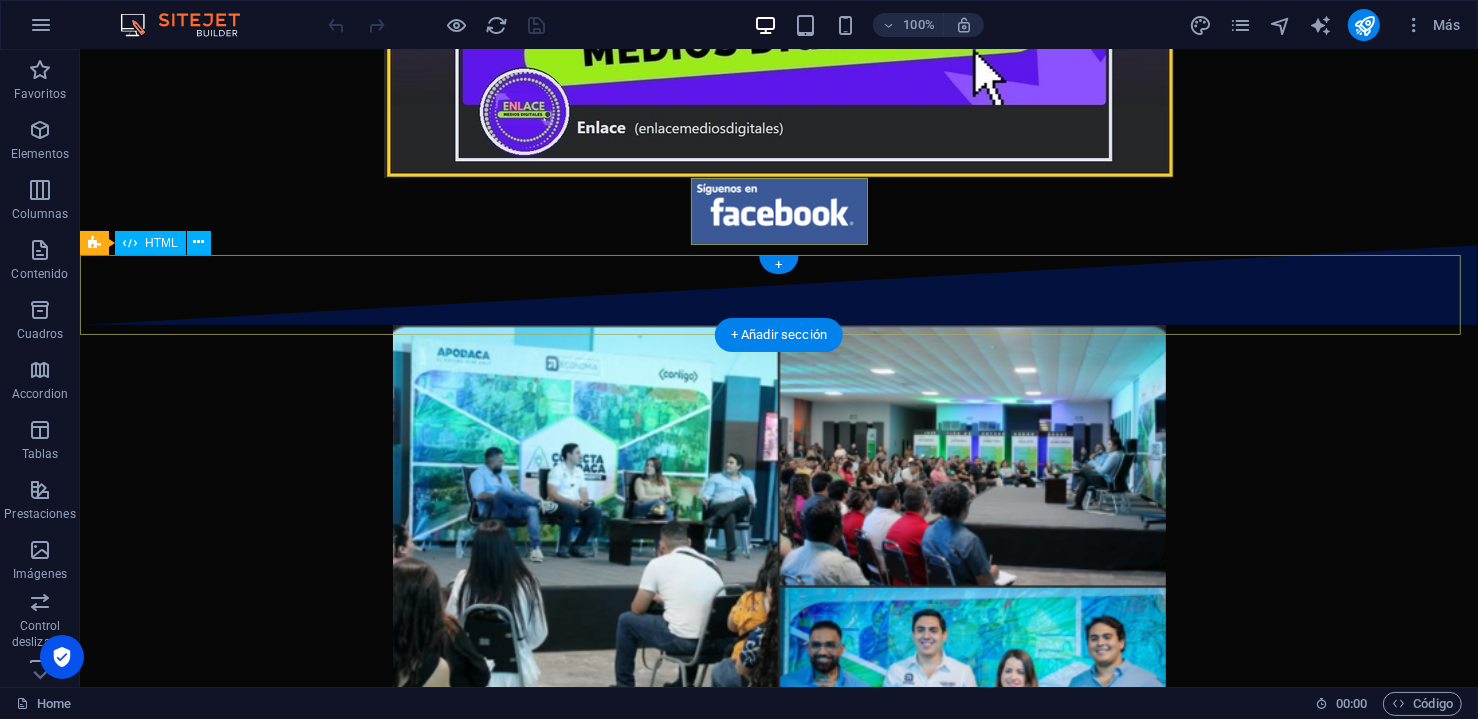 scroll, scrollTop: 222, scrollLeft: 0, axis: vertical 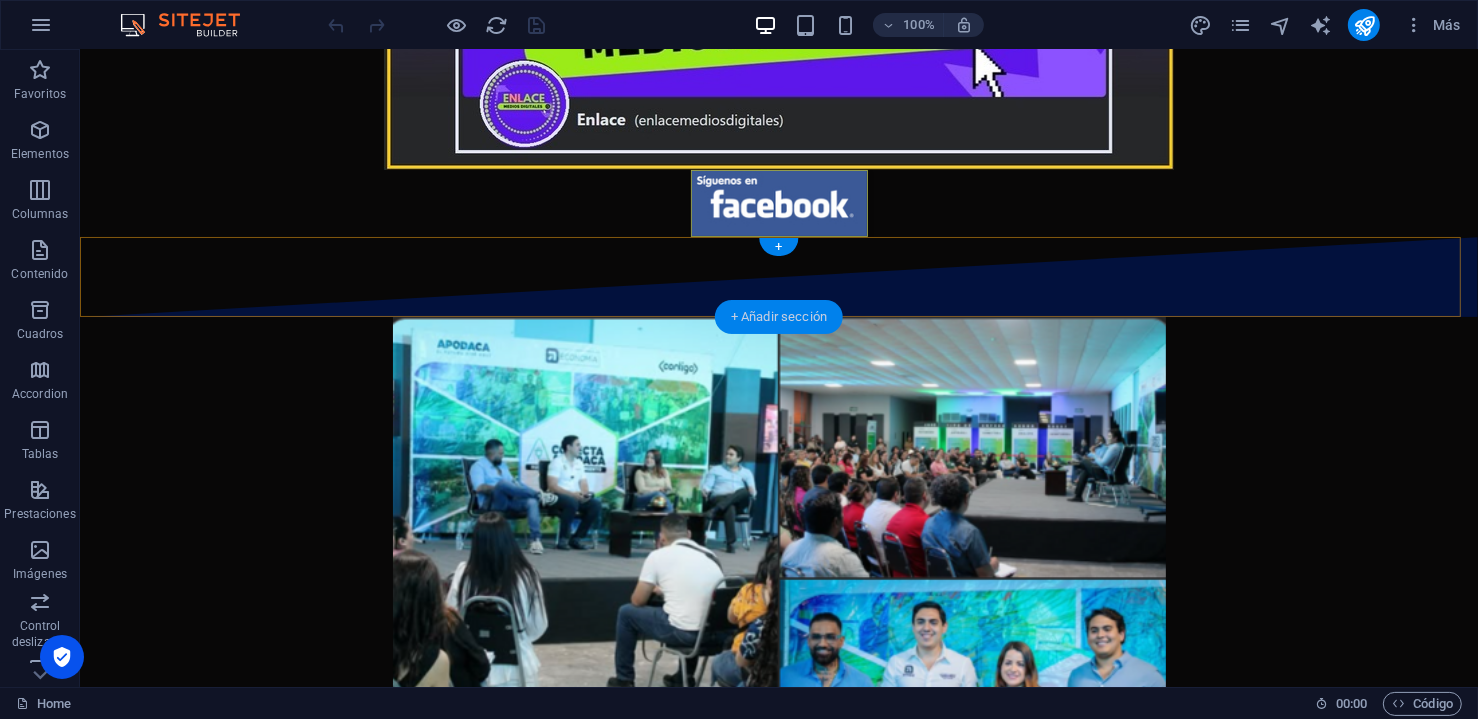 click on "+ Añadir sección" at bounding box center (779, 317) 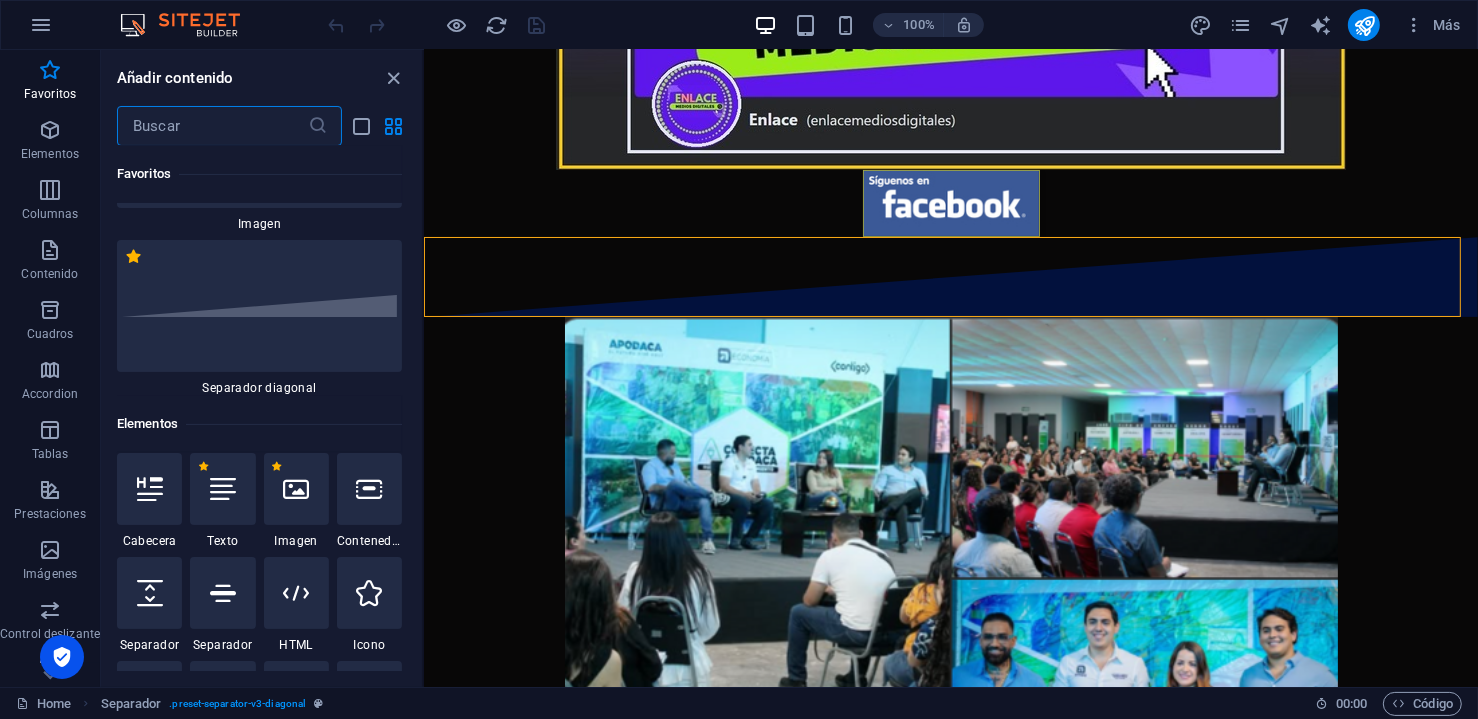 scroll, scrollTop: 0, scrollLeft: 0, axis: both 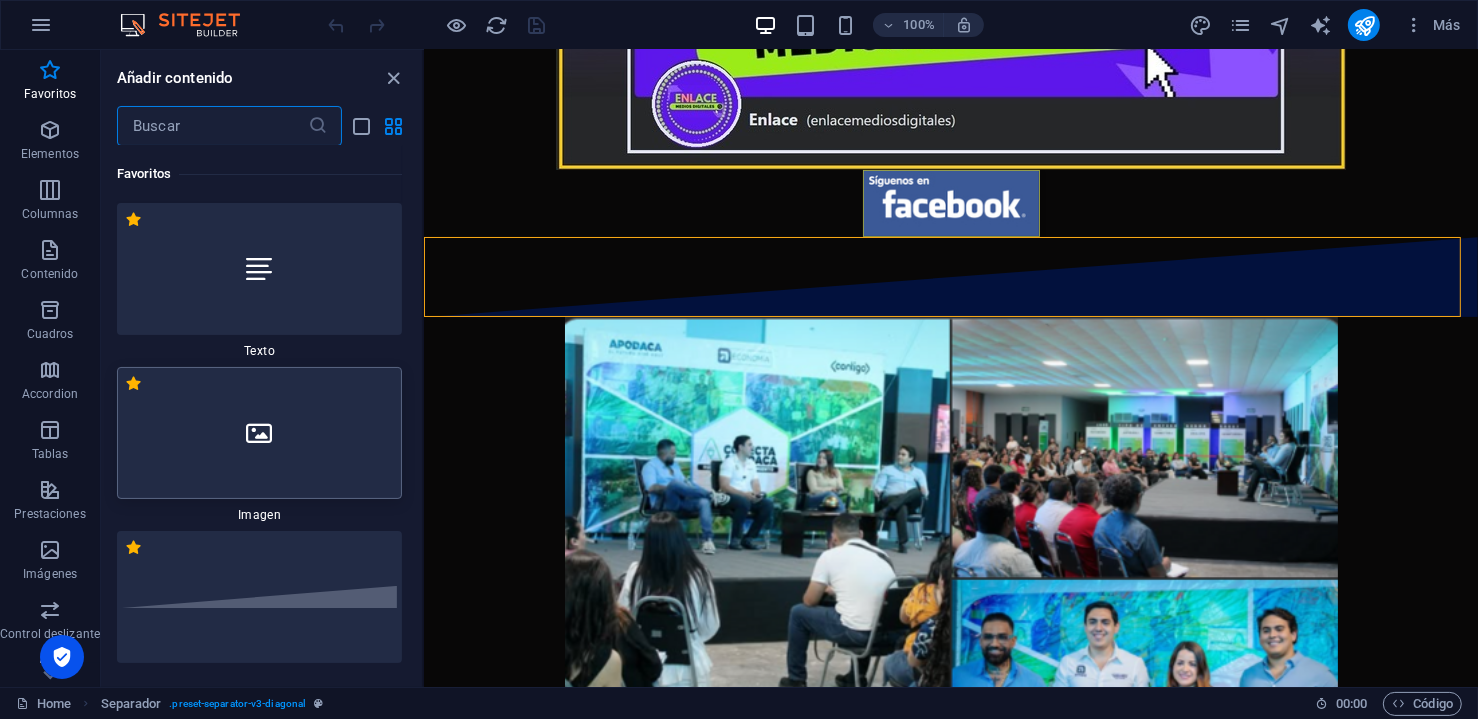 click at bounding box center (259, 433) 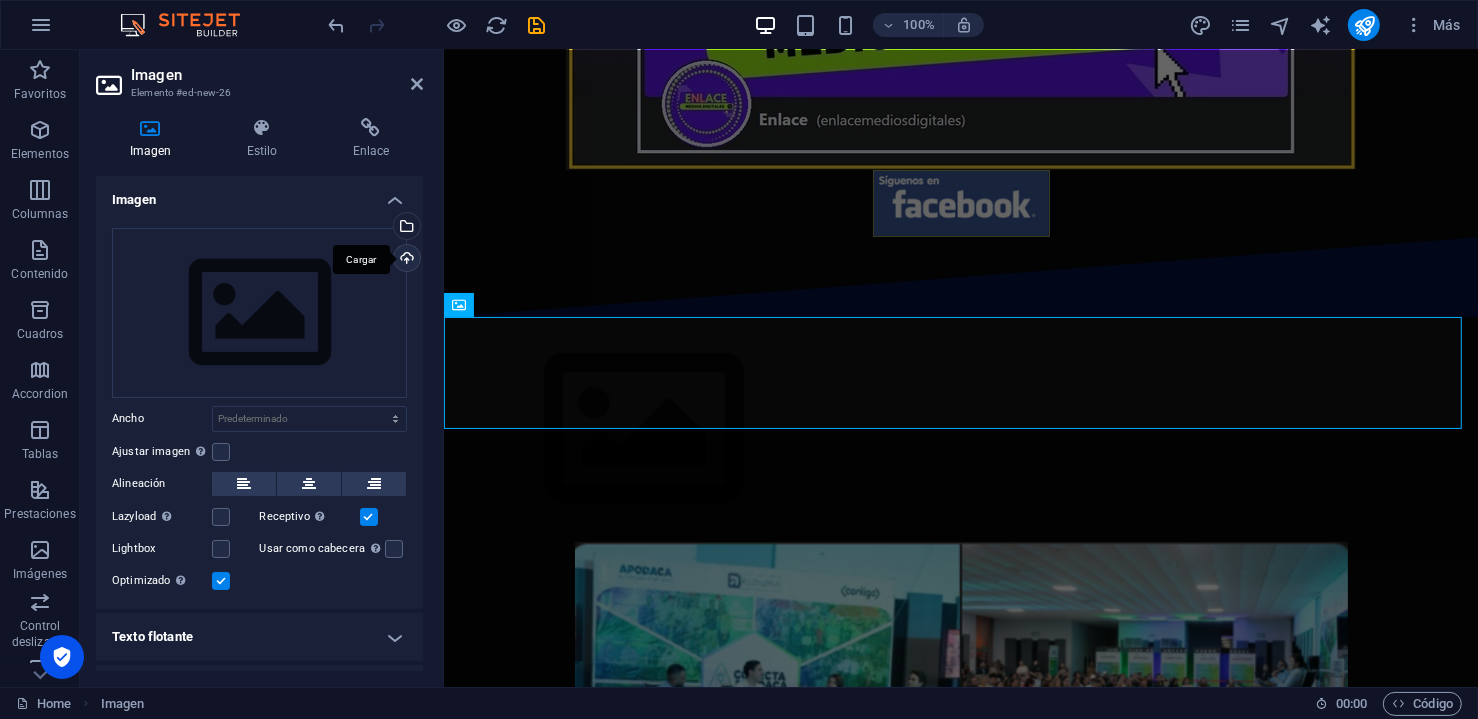 click on "Cargar" at bounding box center [405, 260] 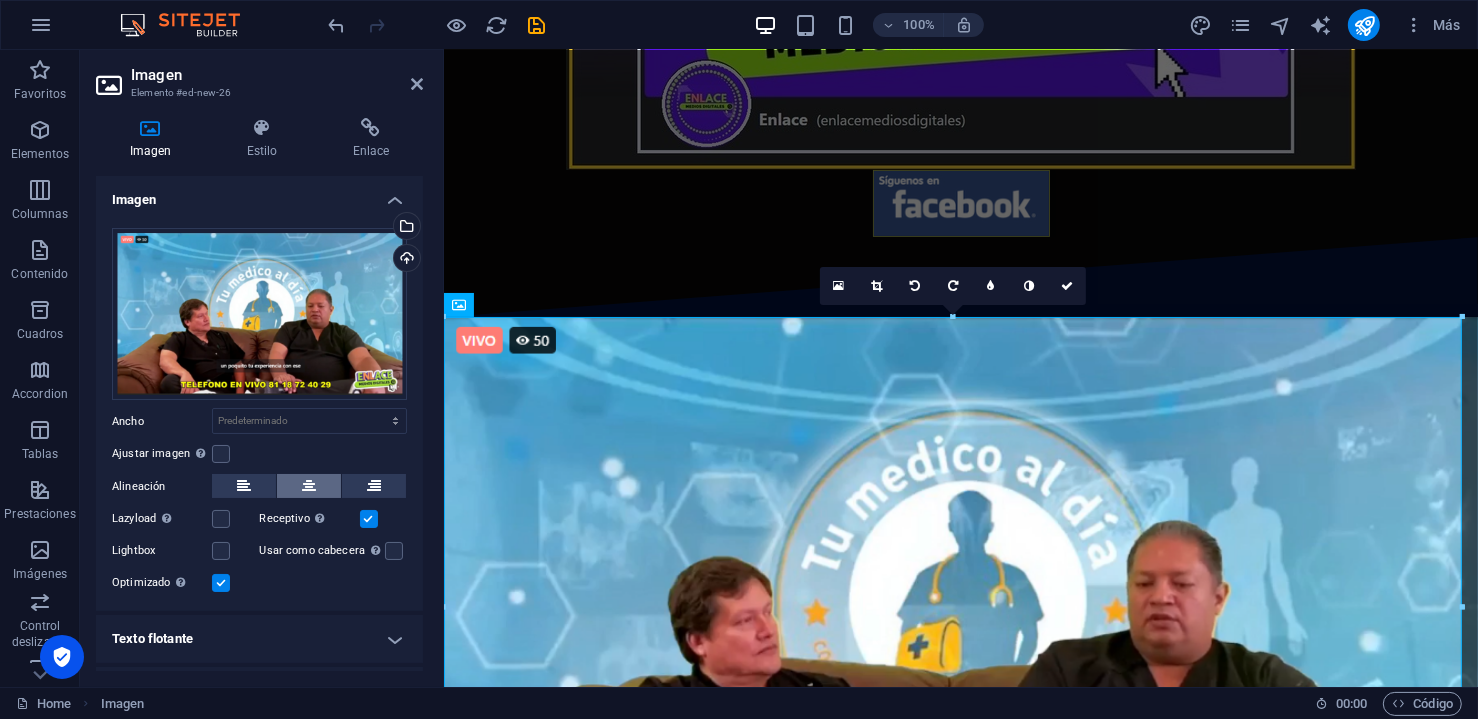 click at bounding box center [309, 486] 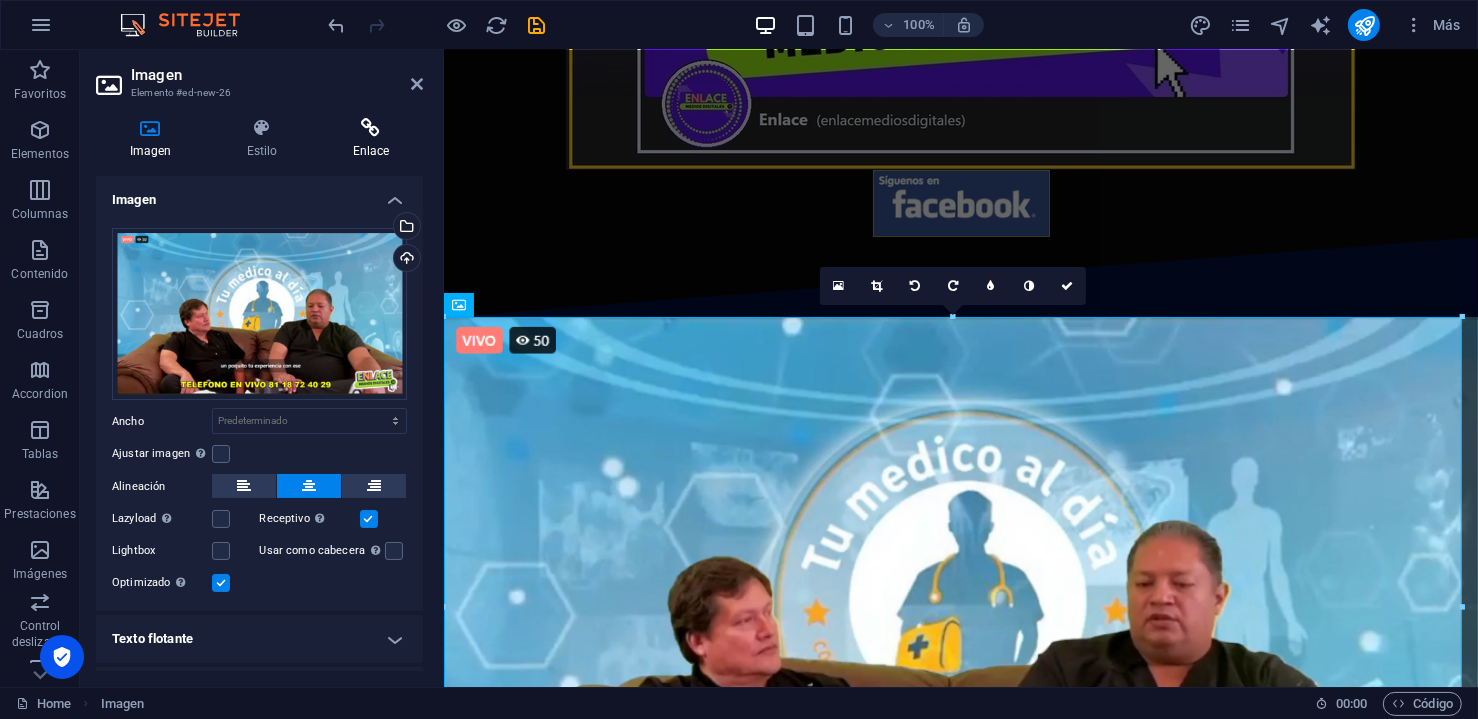 click on "Enlace" at bounding box center [371, 139] 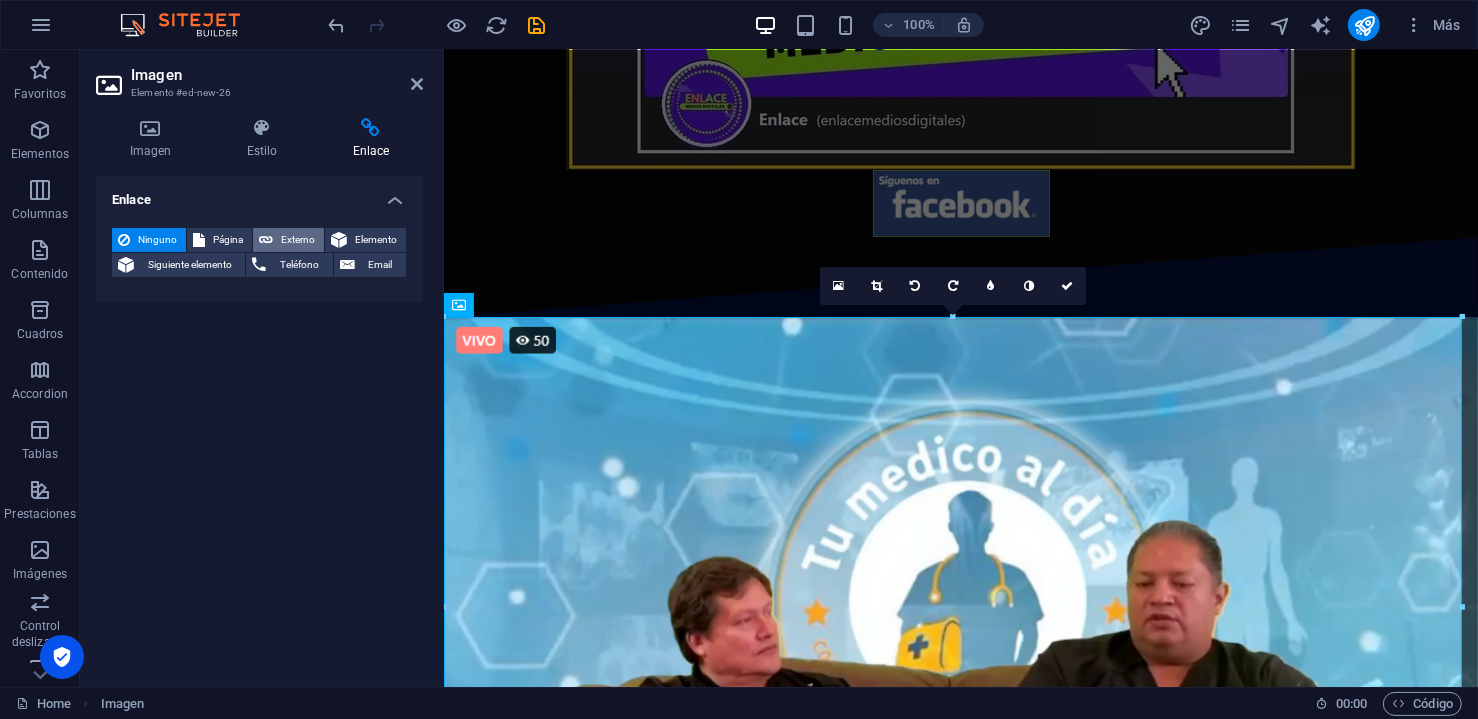 click on "Externo" at bounding box center (298, 240) 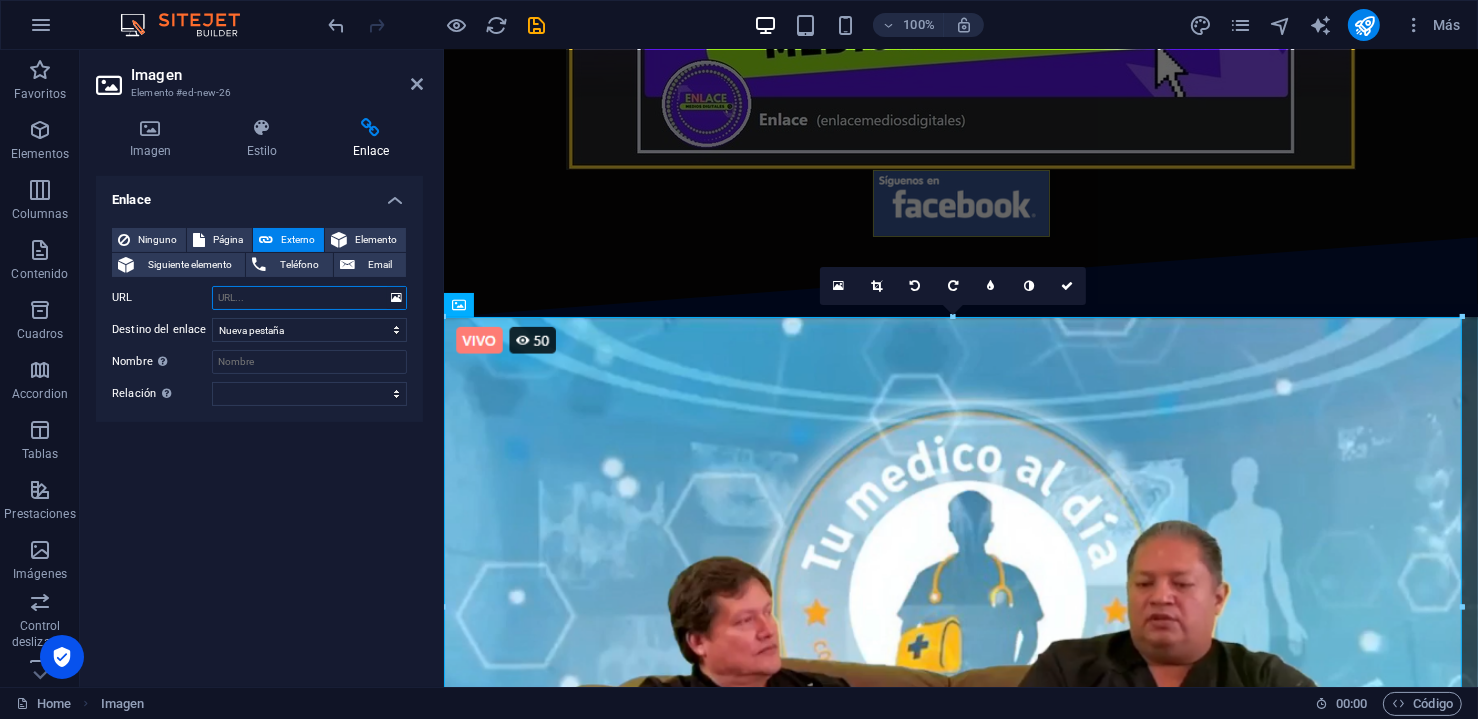 paste on "[URL][DOMAIN_NAME]" 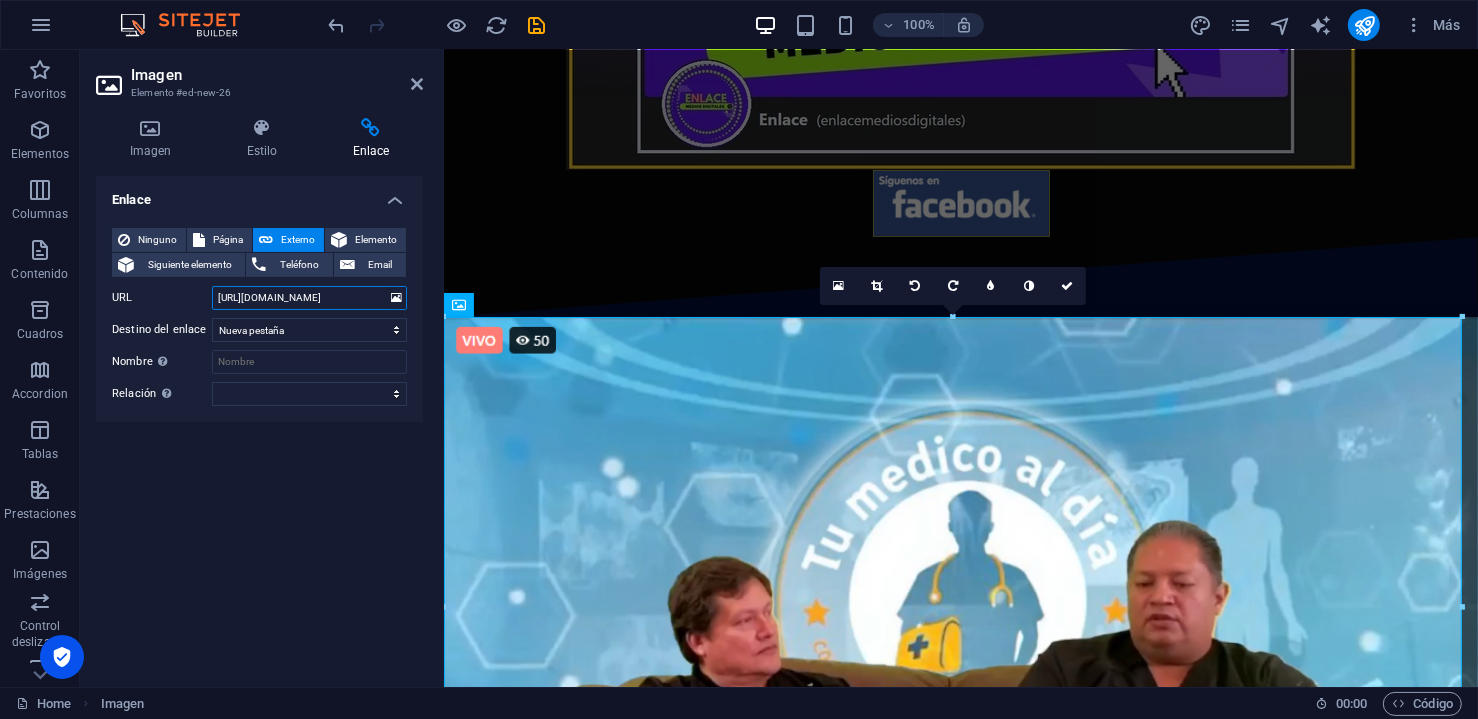 scroll, scrollTop: 0, scrollLeft: 167, axis: horizontal 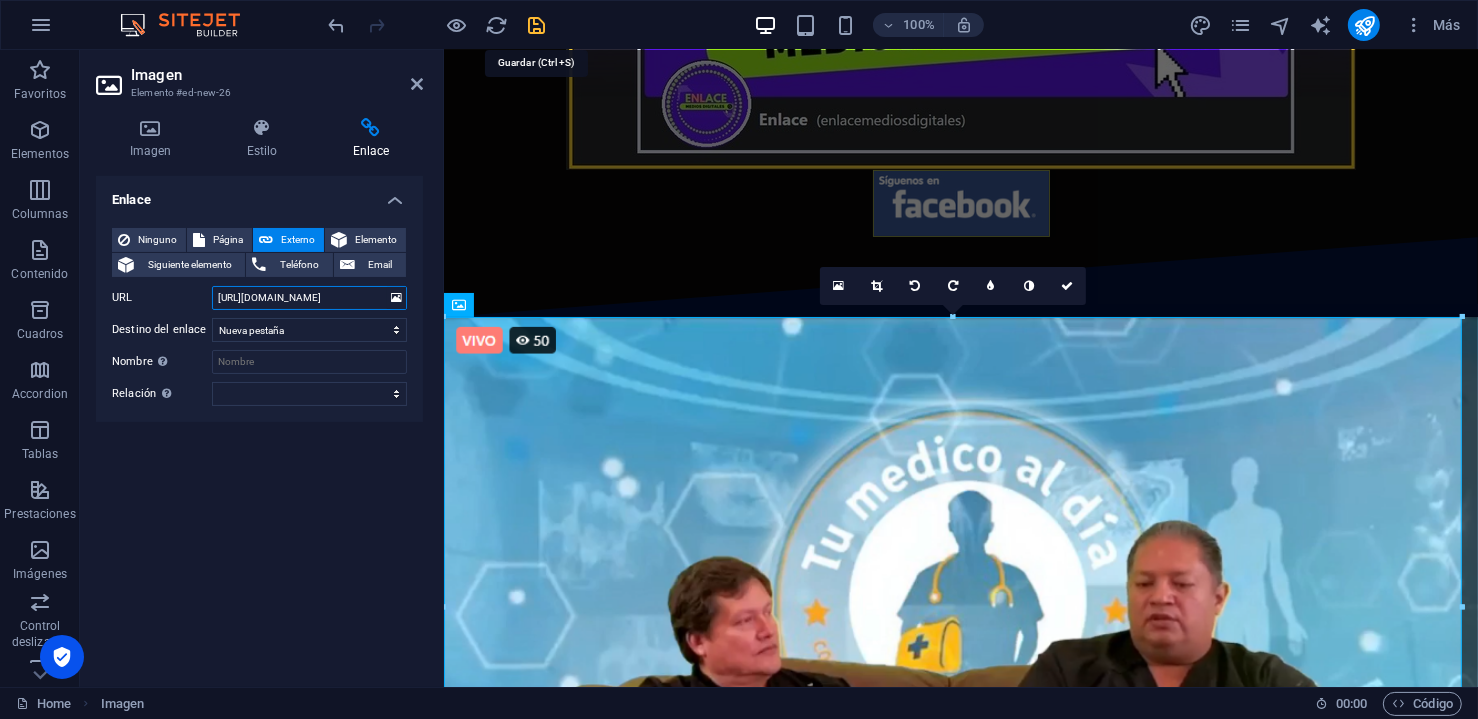 type on "[URL][DOMAIN_NAME]" 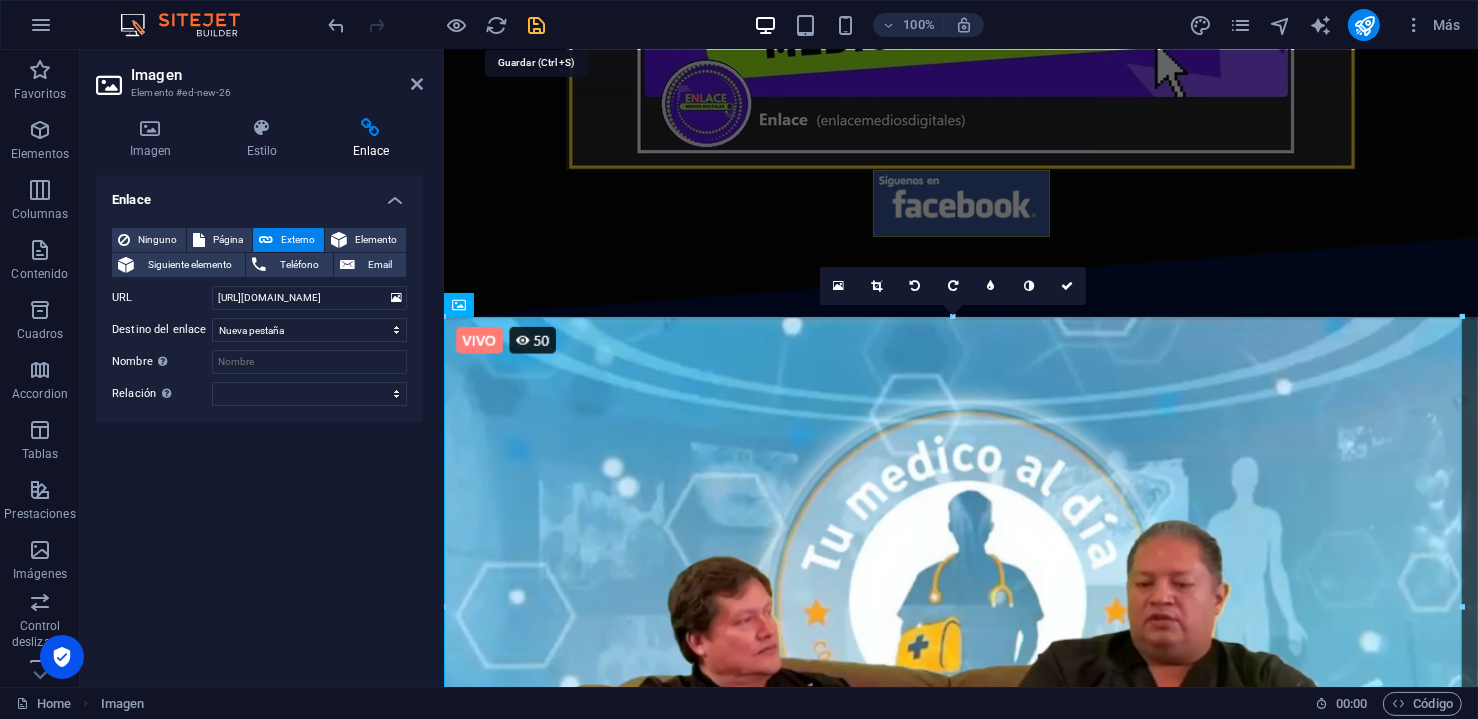 click at bounding box center [537, 25] 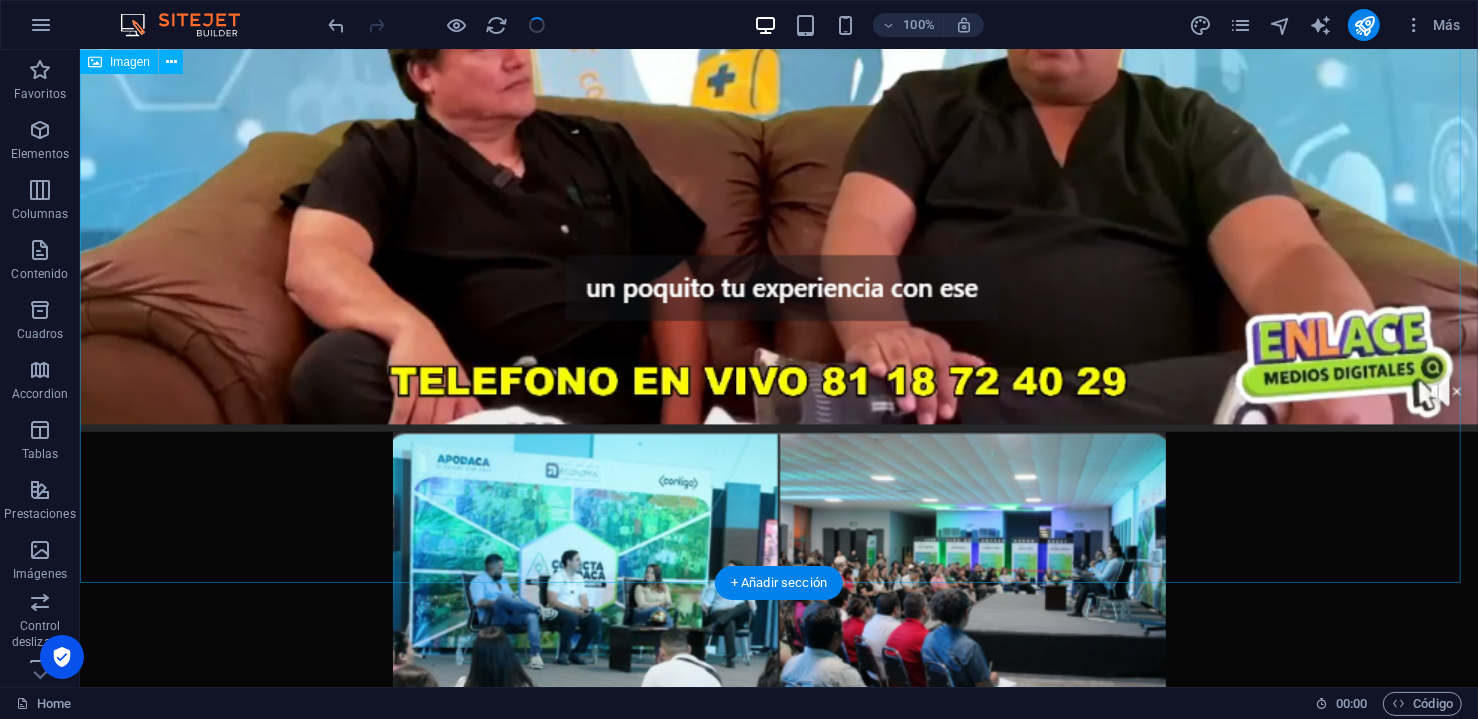 scroll, scrollTop: 1000, scrollLeft: 0, axis: vertical 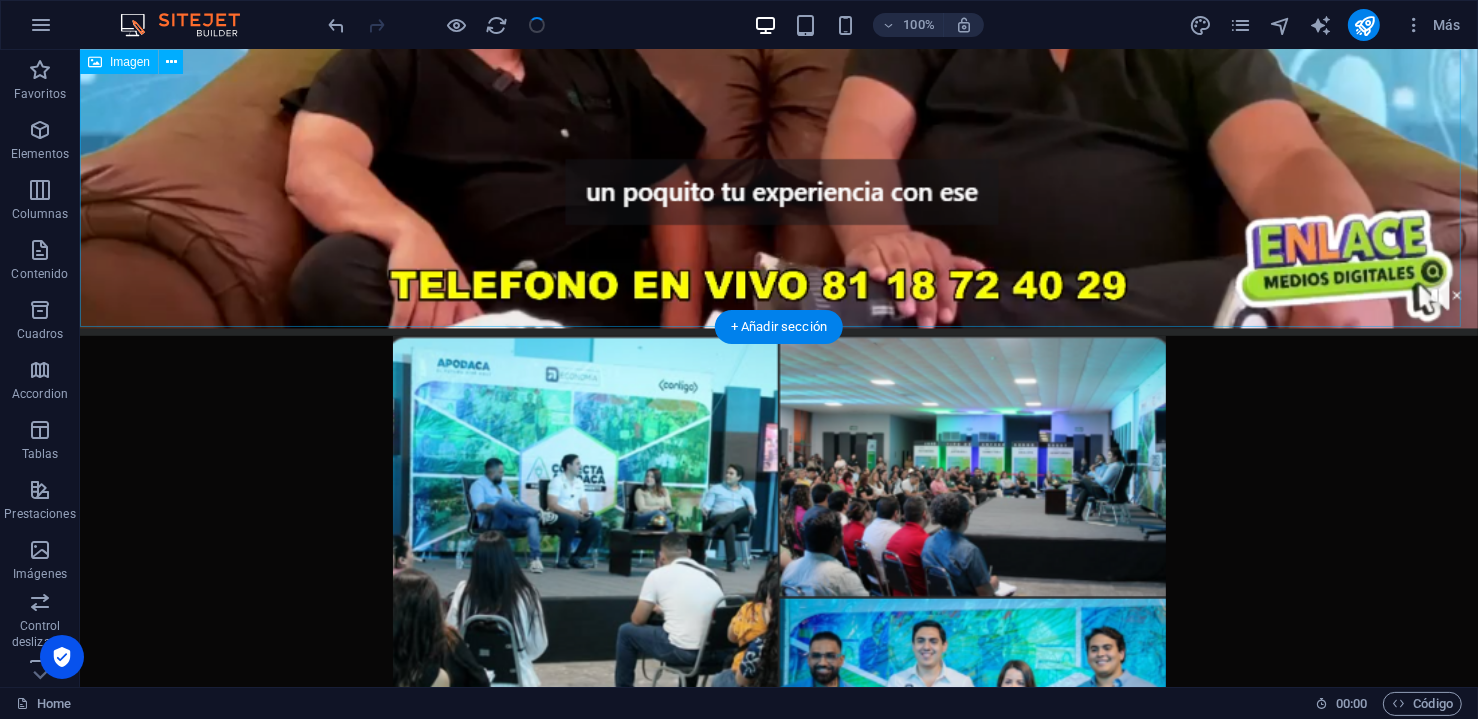 click at bounding box center (778, -63) 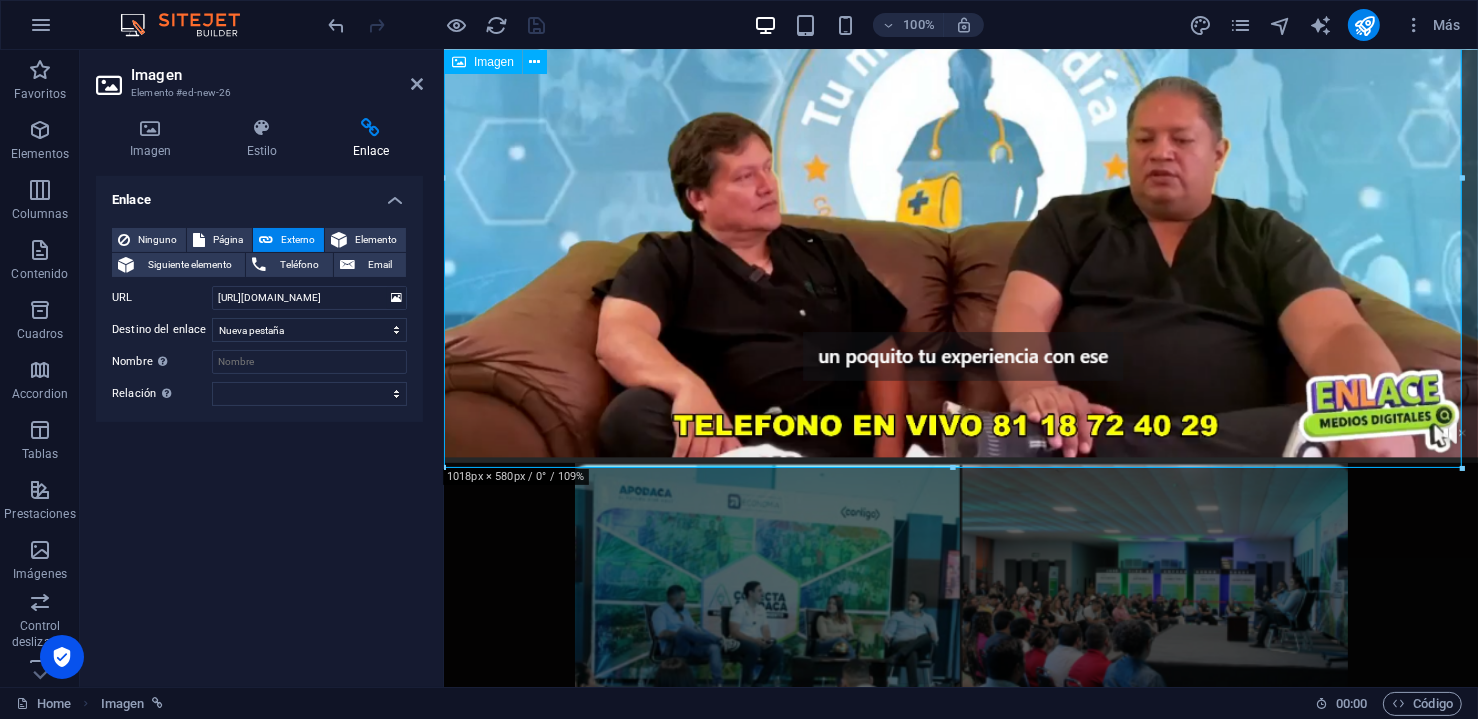scroll, scrollTop: 555, scrollLeft: 0, axis: vertical 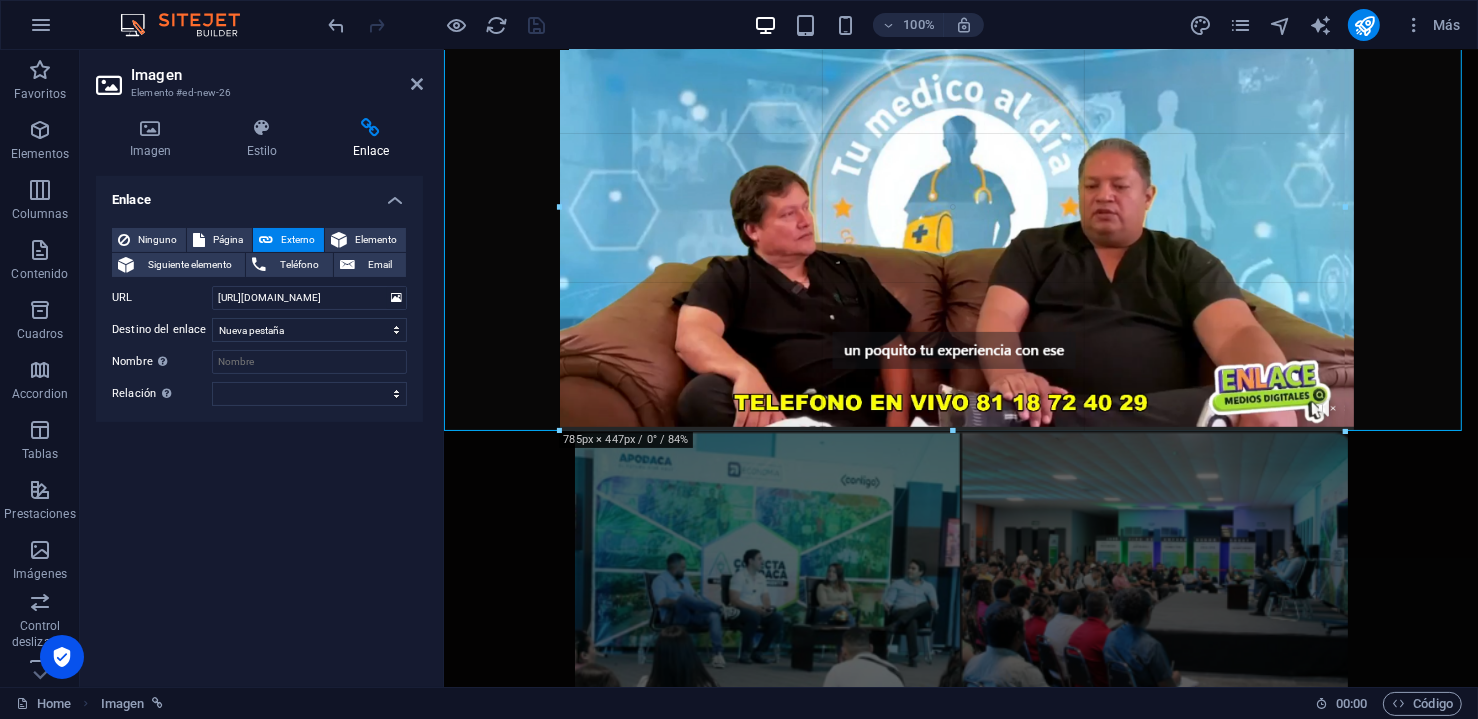 drag, startPoint x: 1432, startPoint y: 528, endPoint x: 1228, endPoint y: 390, distance: 246.29251 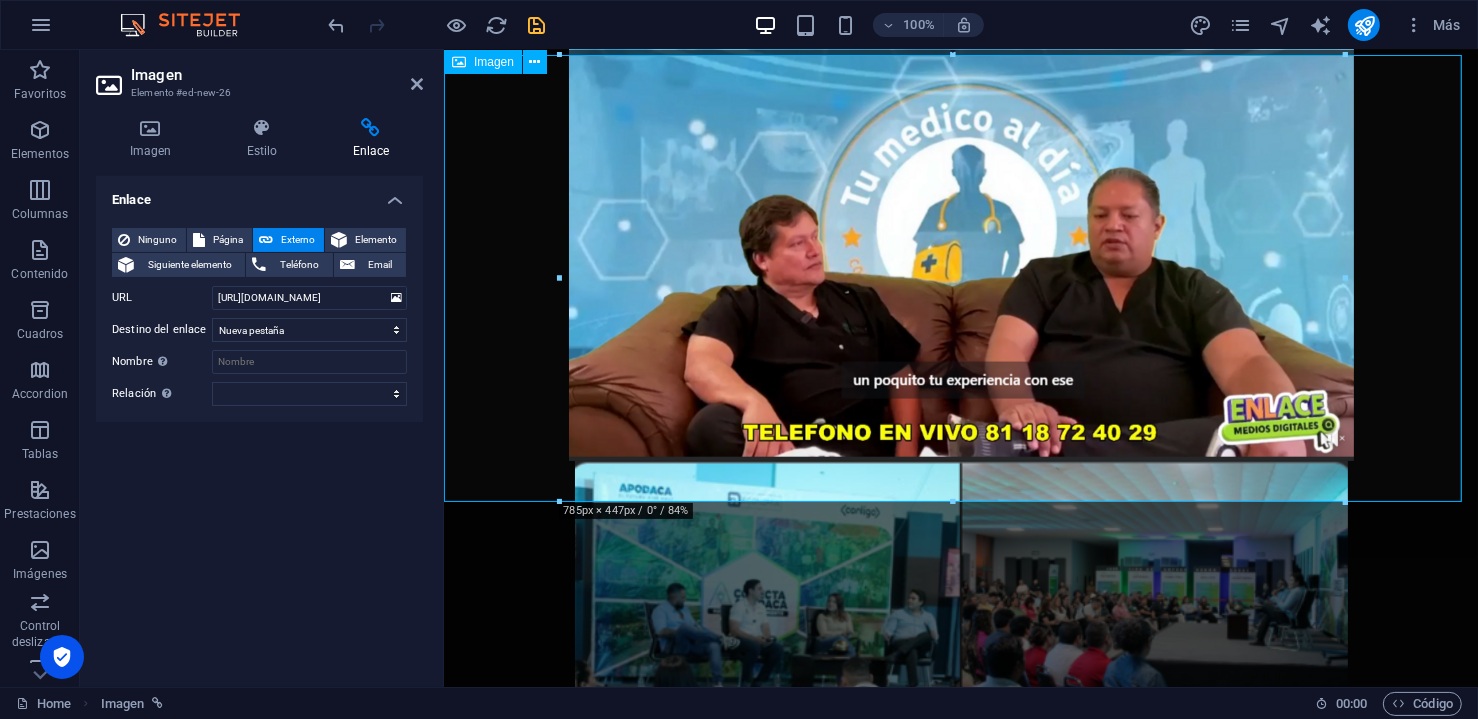 scroll, scrollTop: 333, scrollLeft: 0, axis: vertical 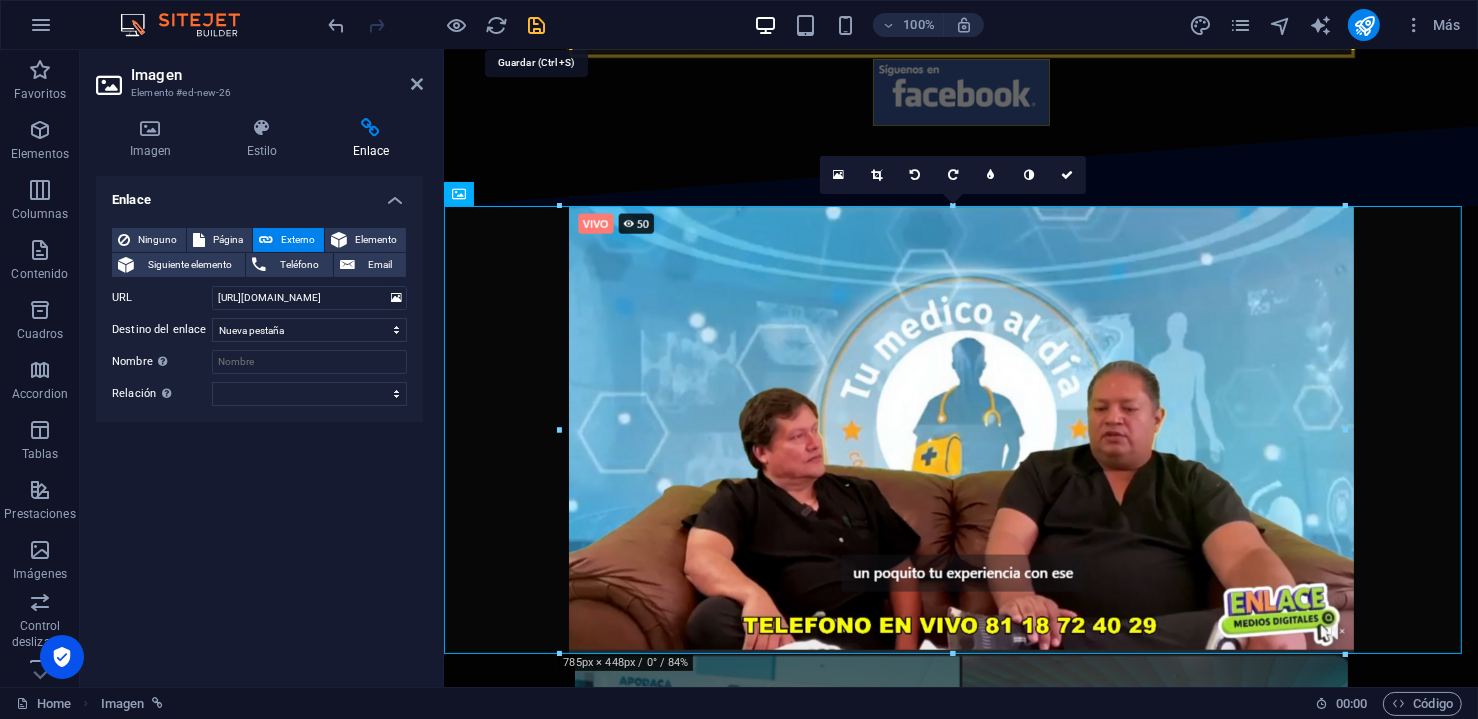 click at bounding box center (537, 25) 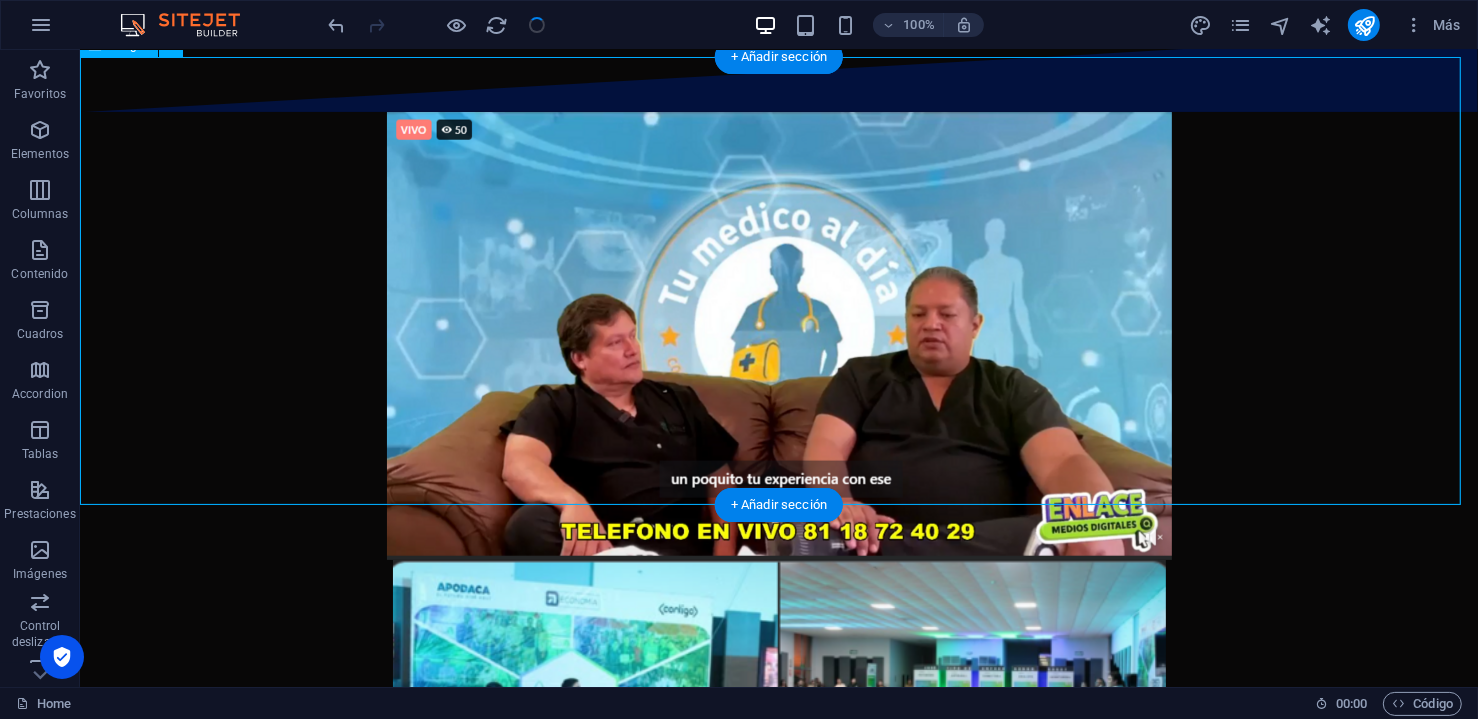 scroll, scrollTop: 555, scrollLeft: 0, axis: vertical 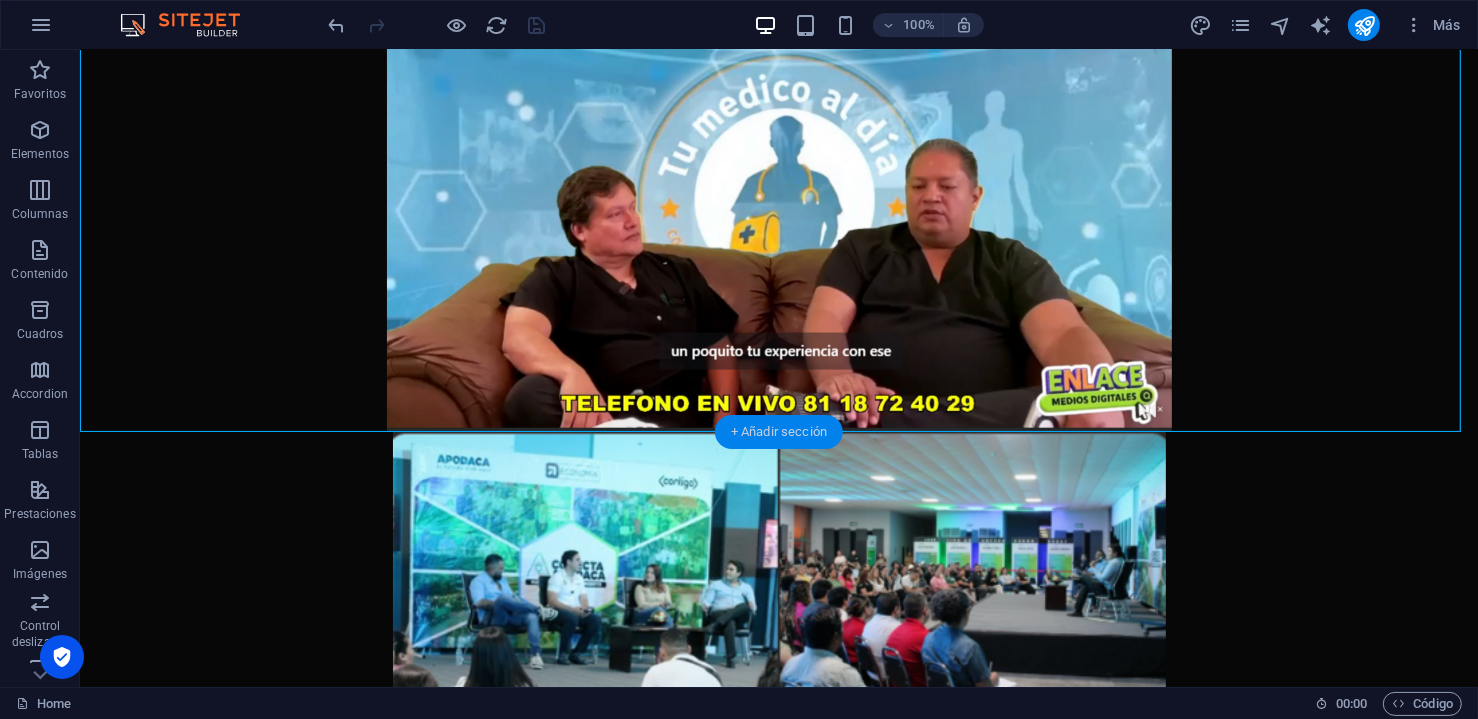 click on "+ Añadir sección" at bounding box center [779, 432] 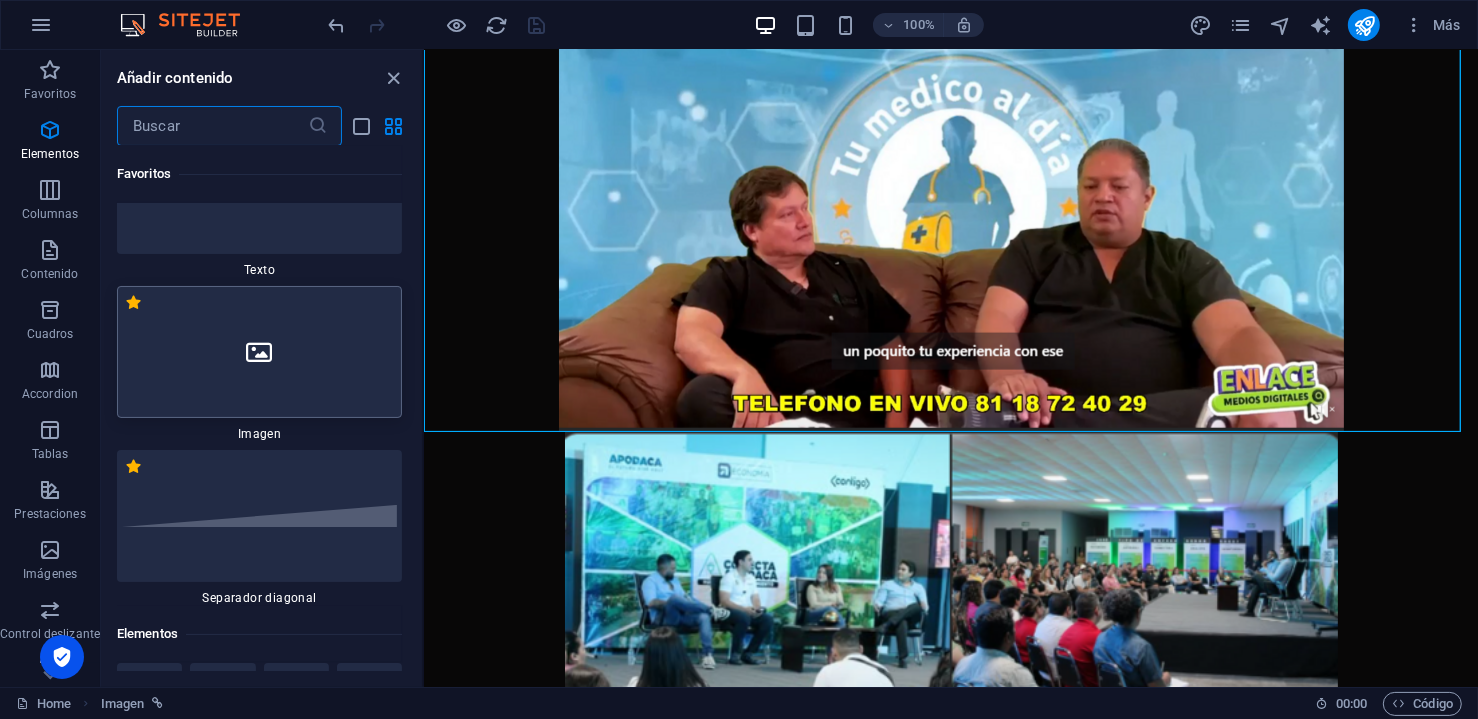 scroll, scrollTop: 0, scrollLeft: 0, axis: both 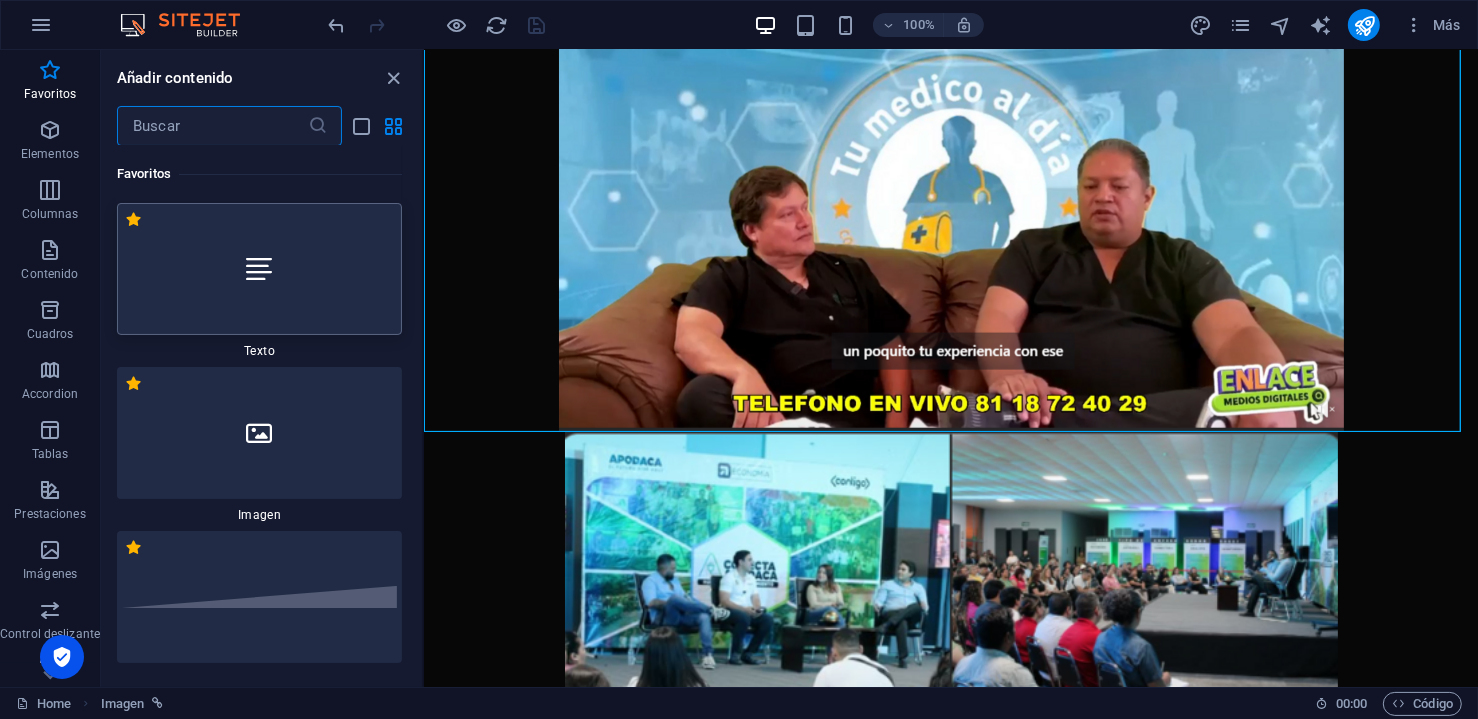 click at bounding box center [259, 269] 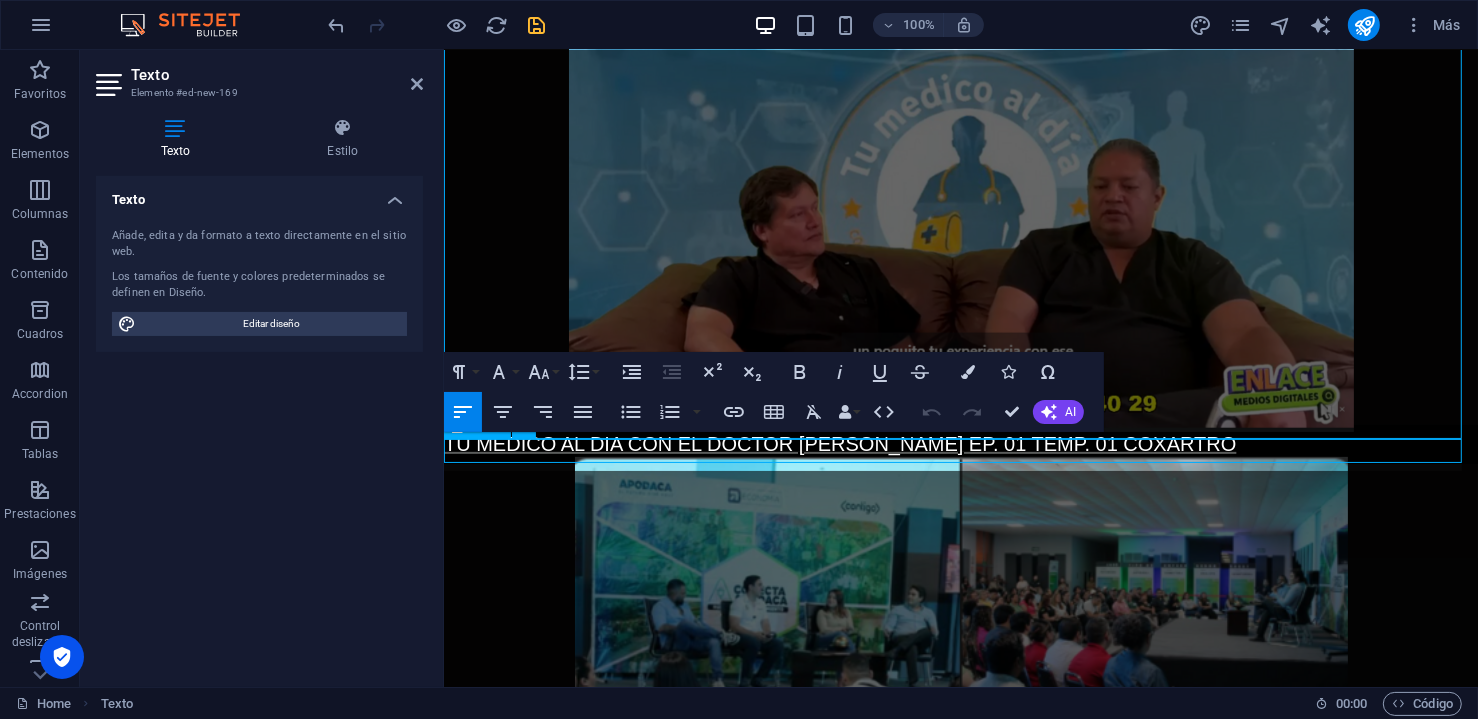 scroll, scrollTop: 548, scrollLeft: 0, axis: vertical 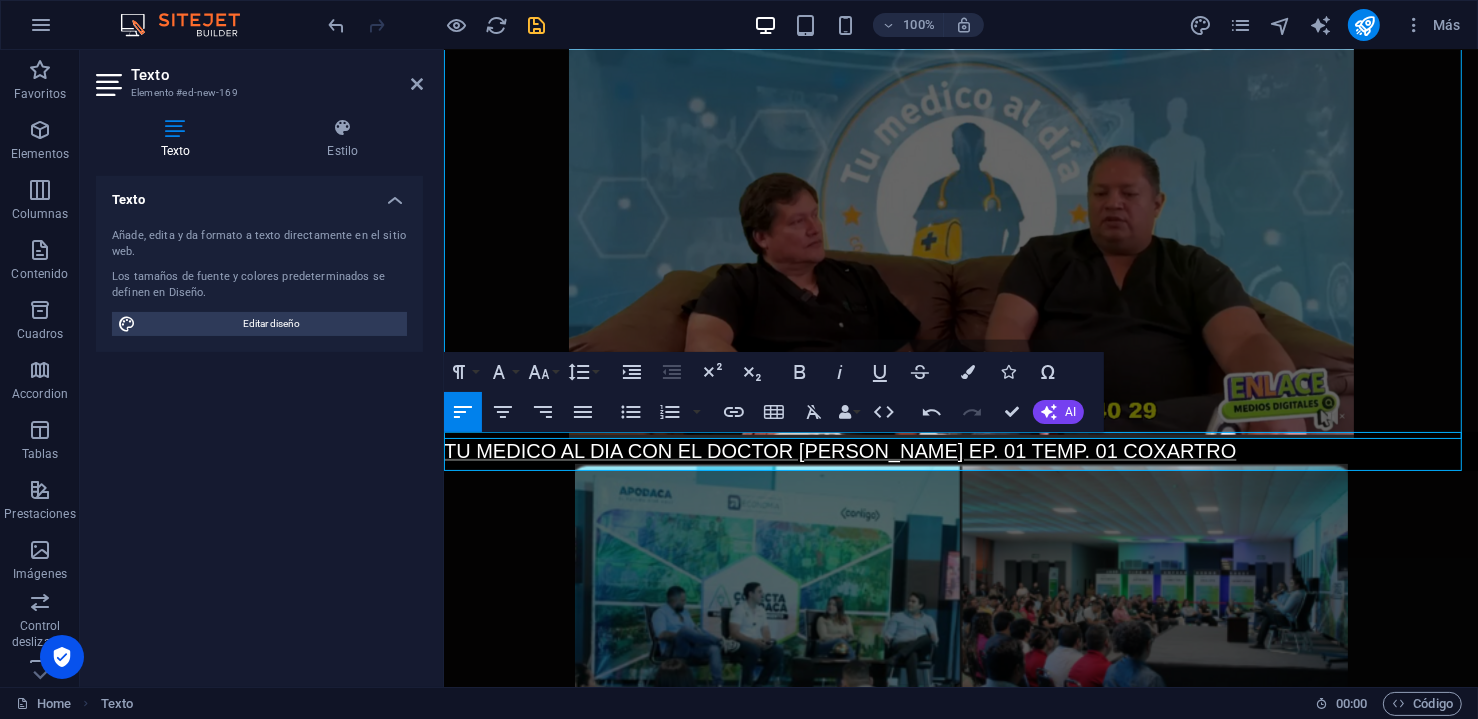 click on "TU MEDICO AL DIA CON EL DOCTOR [PERSON_NAME] EP. 01 TEMP. 01 COXARTRO" at bounding box center (960, 451) 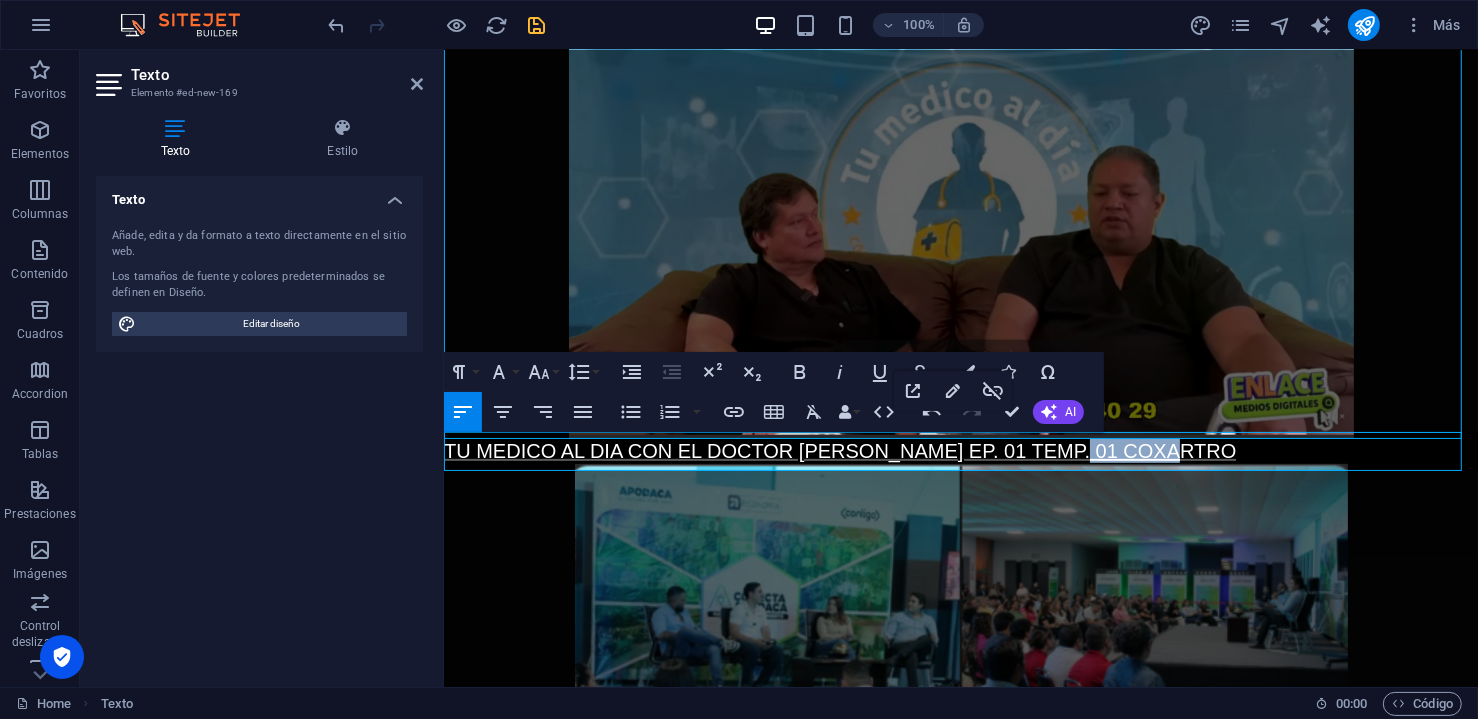 click on "TU MEDICO AL DIA CON EL DOCTOR [PERSON_NAME] EP. 01 TEMP. 01 COXARTRO" at bounding box center (960, 451) 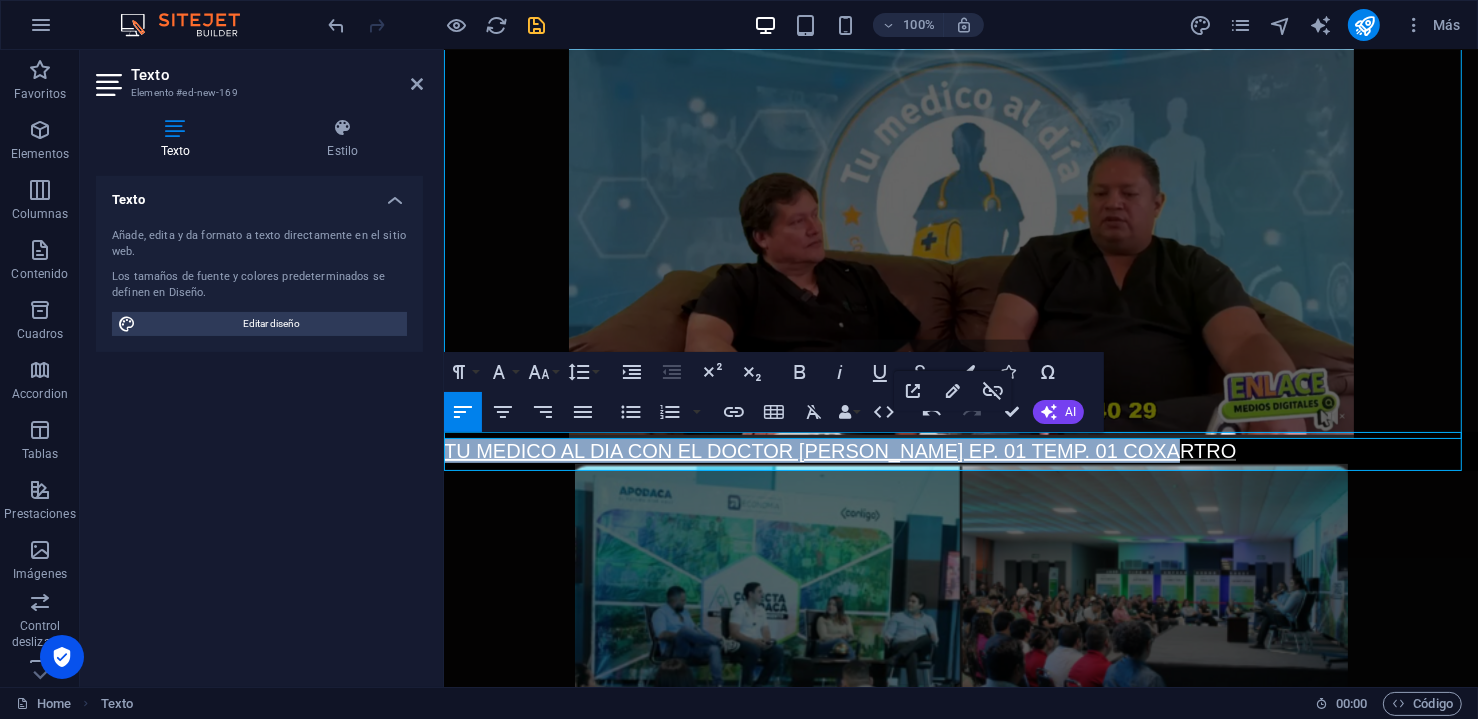 click on "TU MEDICO AL DIA CON EL DOCTOR [PERSON_NAME] EP. 01 TEMP. 01 COXARTRO" at bounding box center [960, 451] 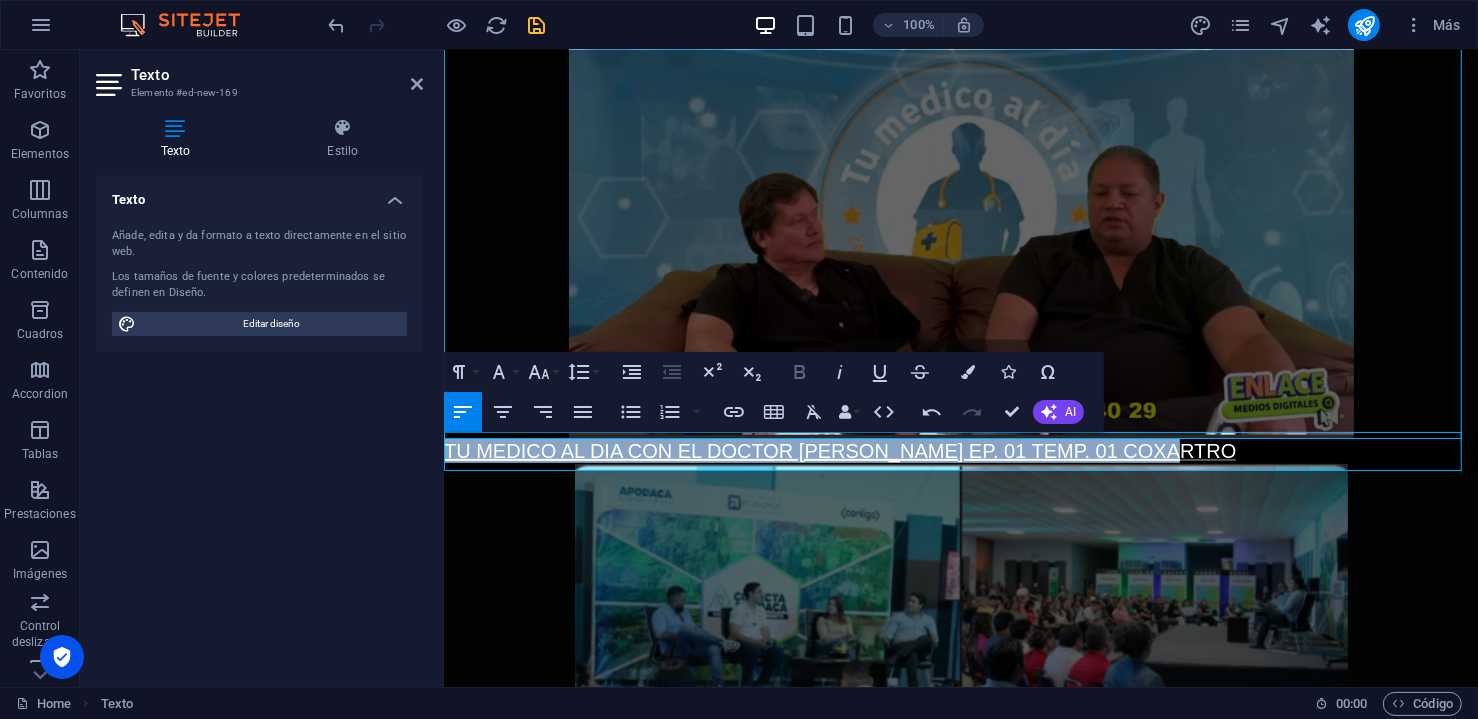 click 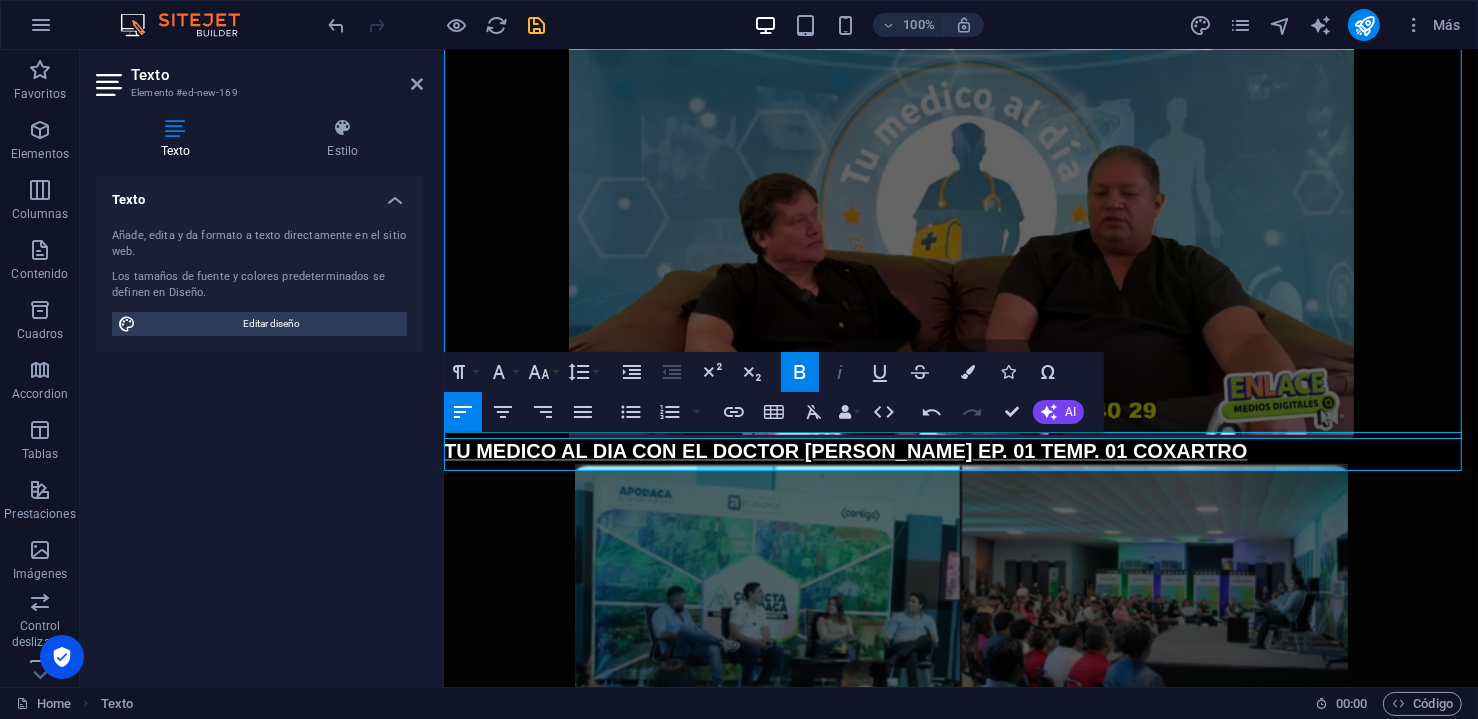 click 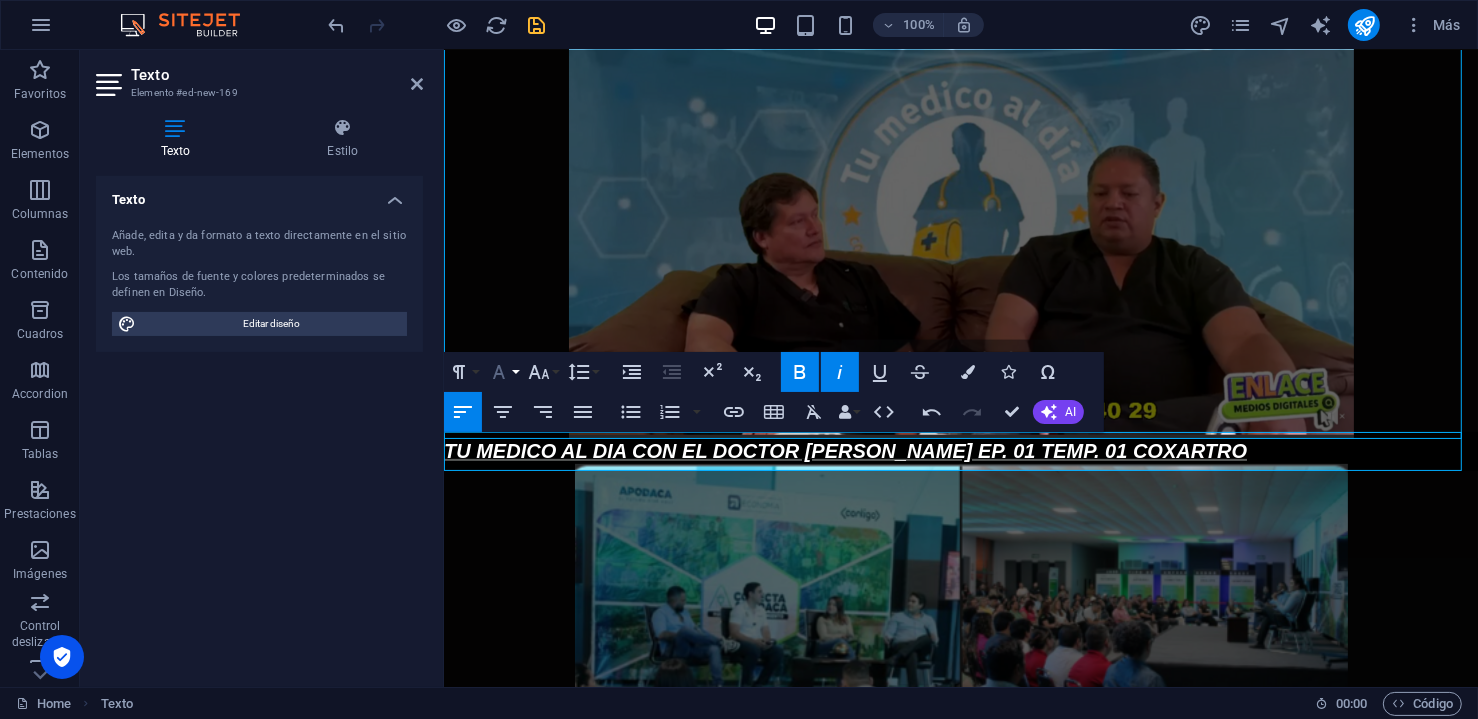 click 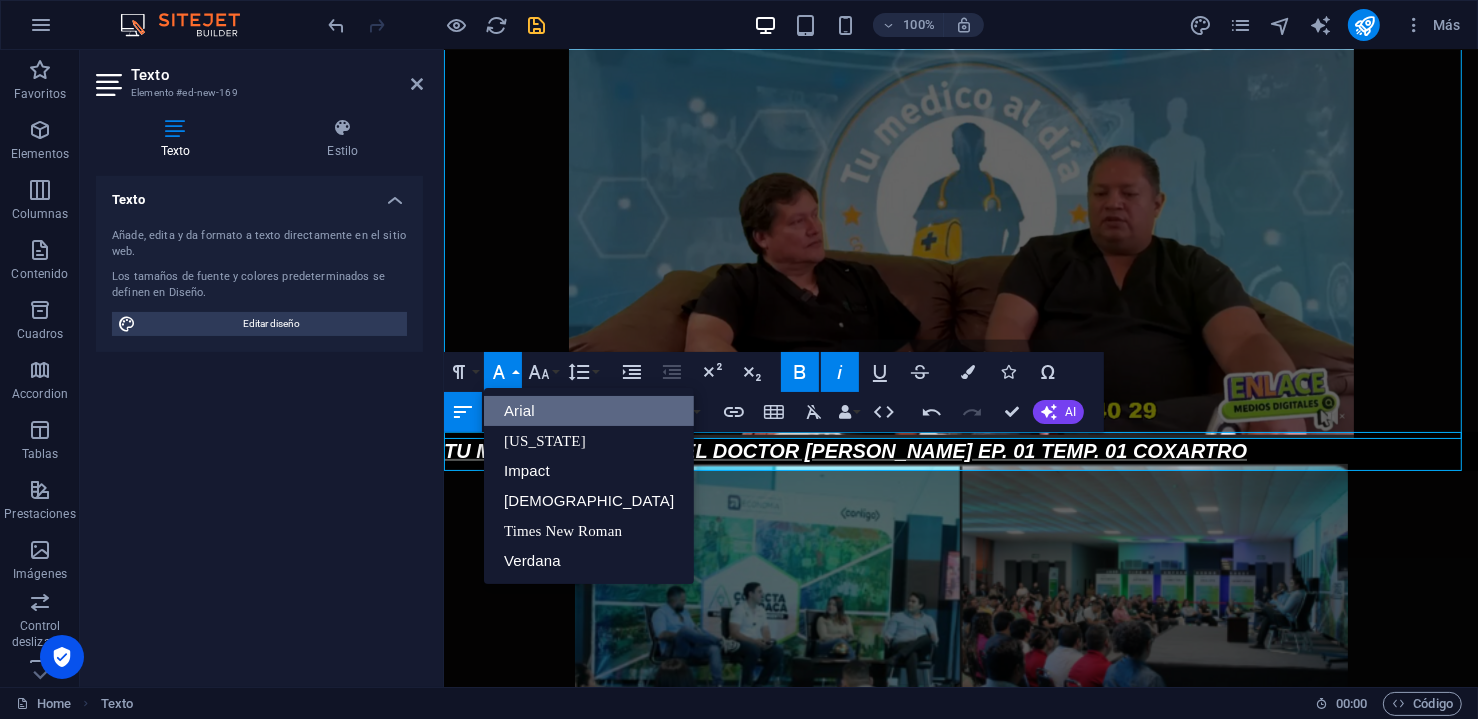 scroll, scrollTop: 0, scrollLeft: 0, axis: both 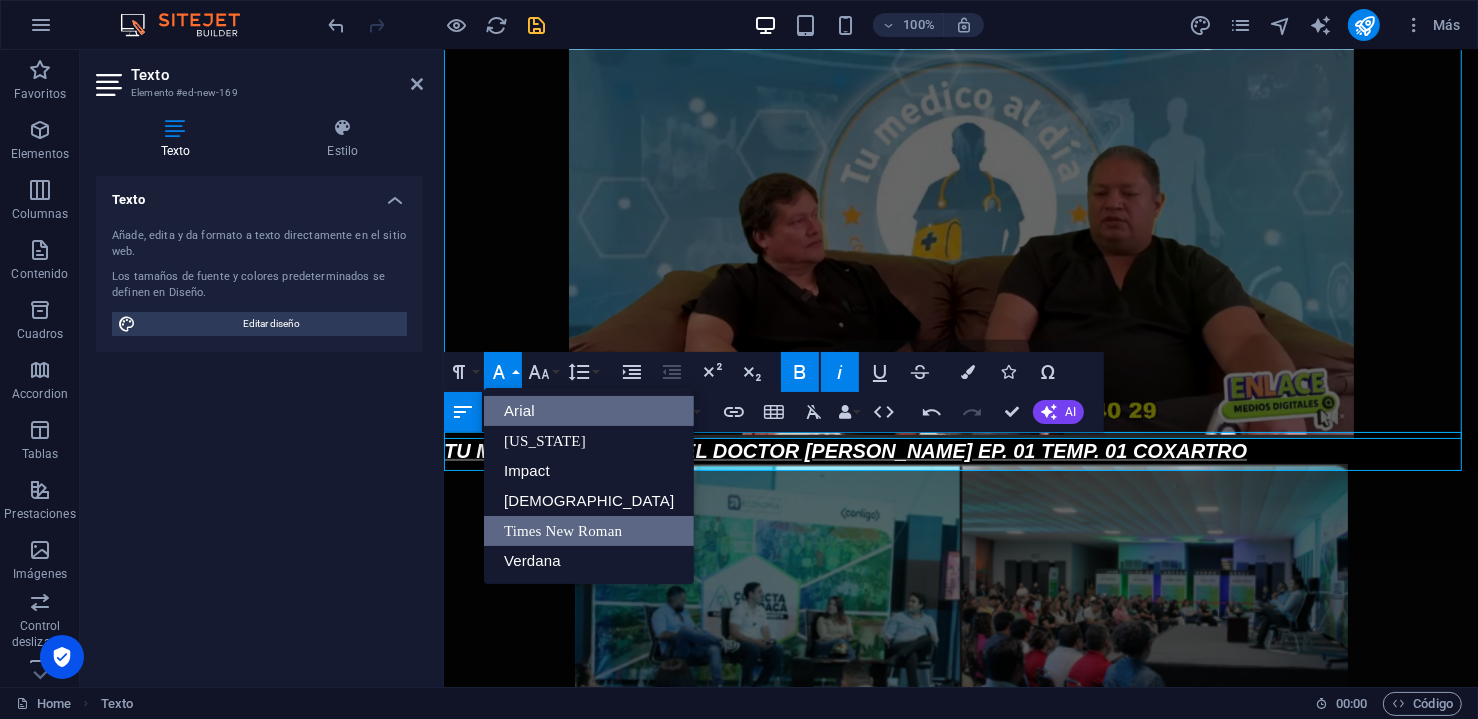 click on "Times New Roman" at bounding box center [589, 531] 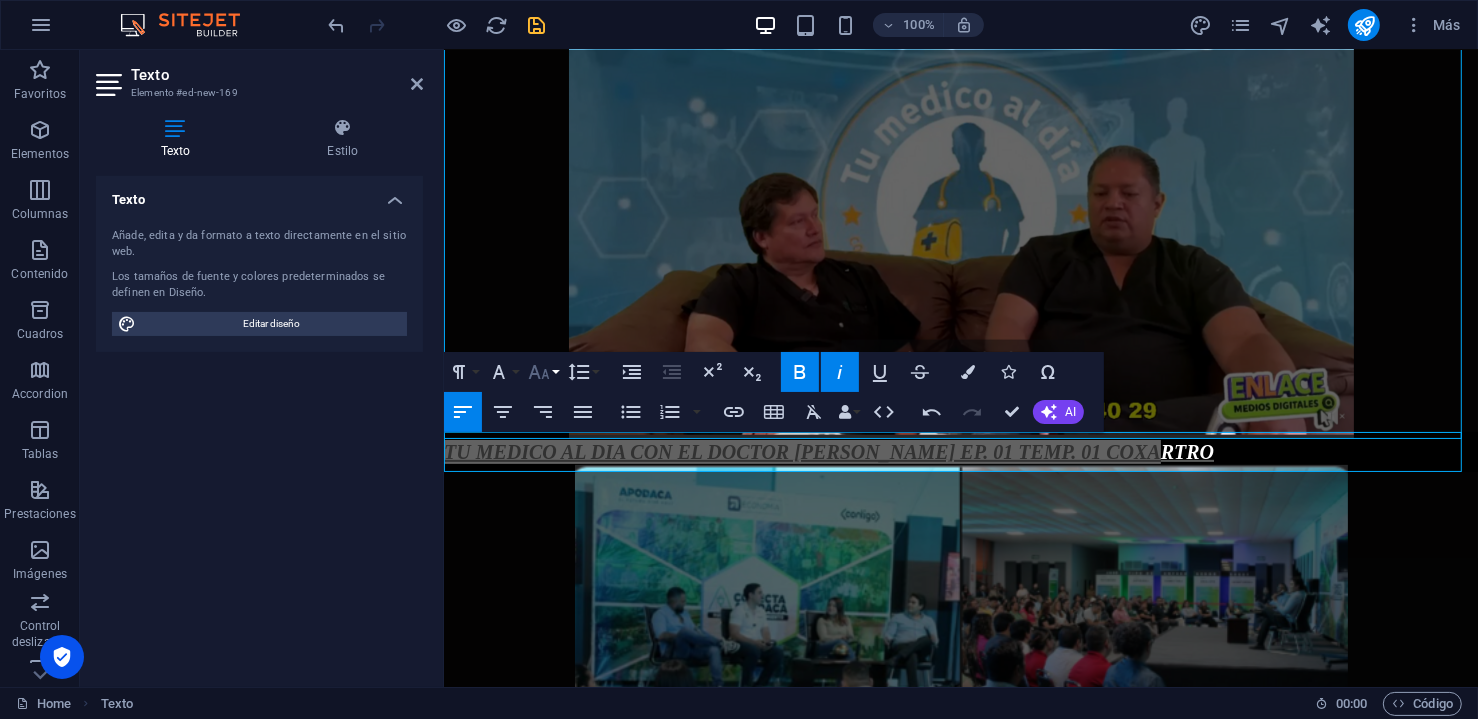 click 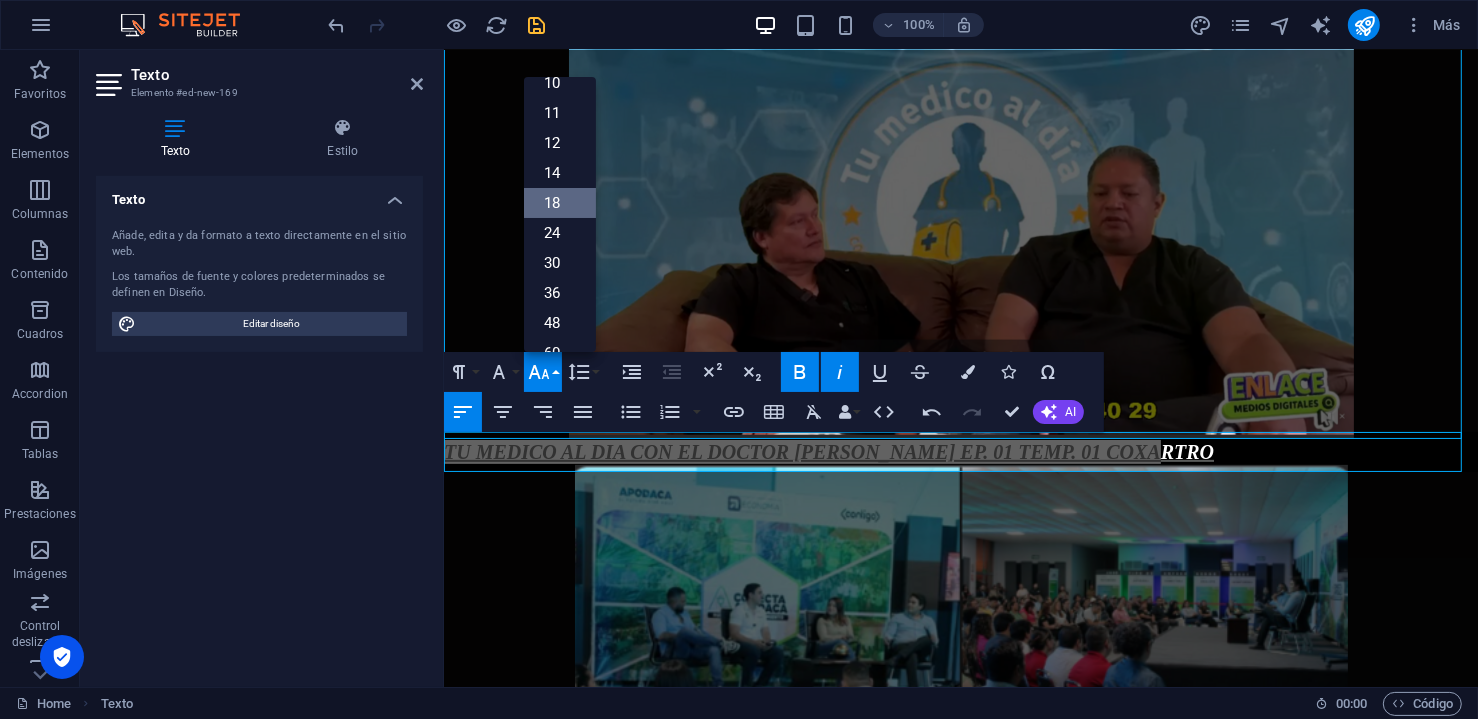 scroll, scrollTop: 111, scrollLeft: 0, axis: vertical 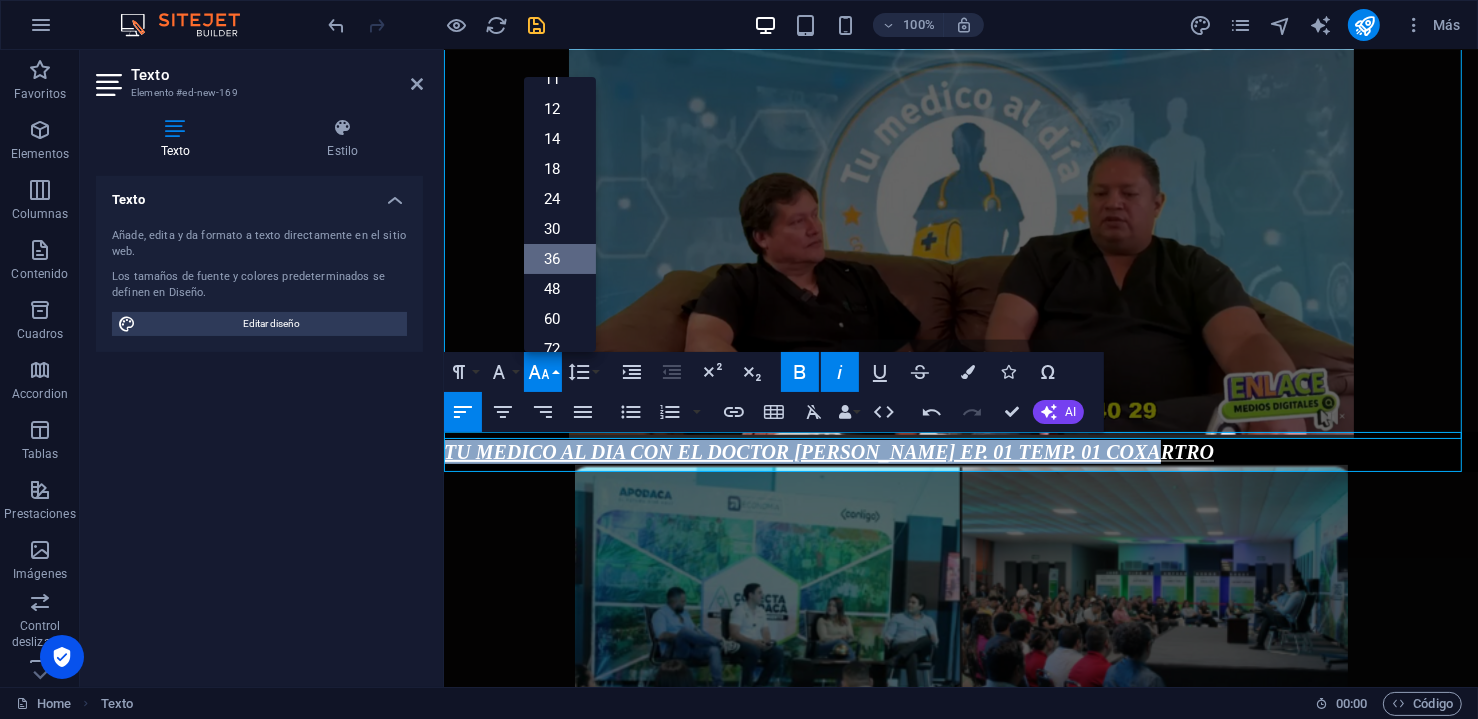 click on "36" at bounding box center (560, 259) 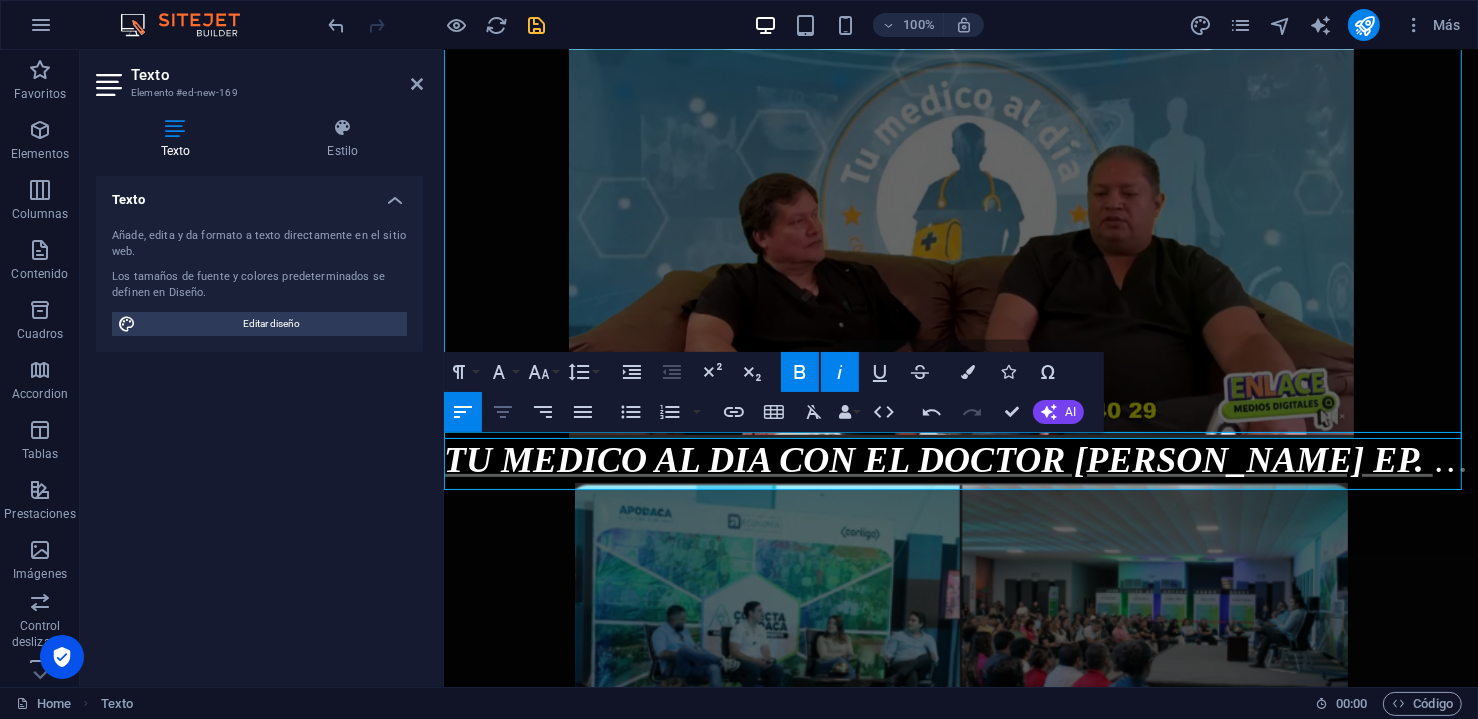 click 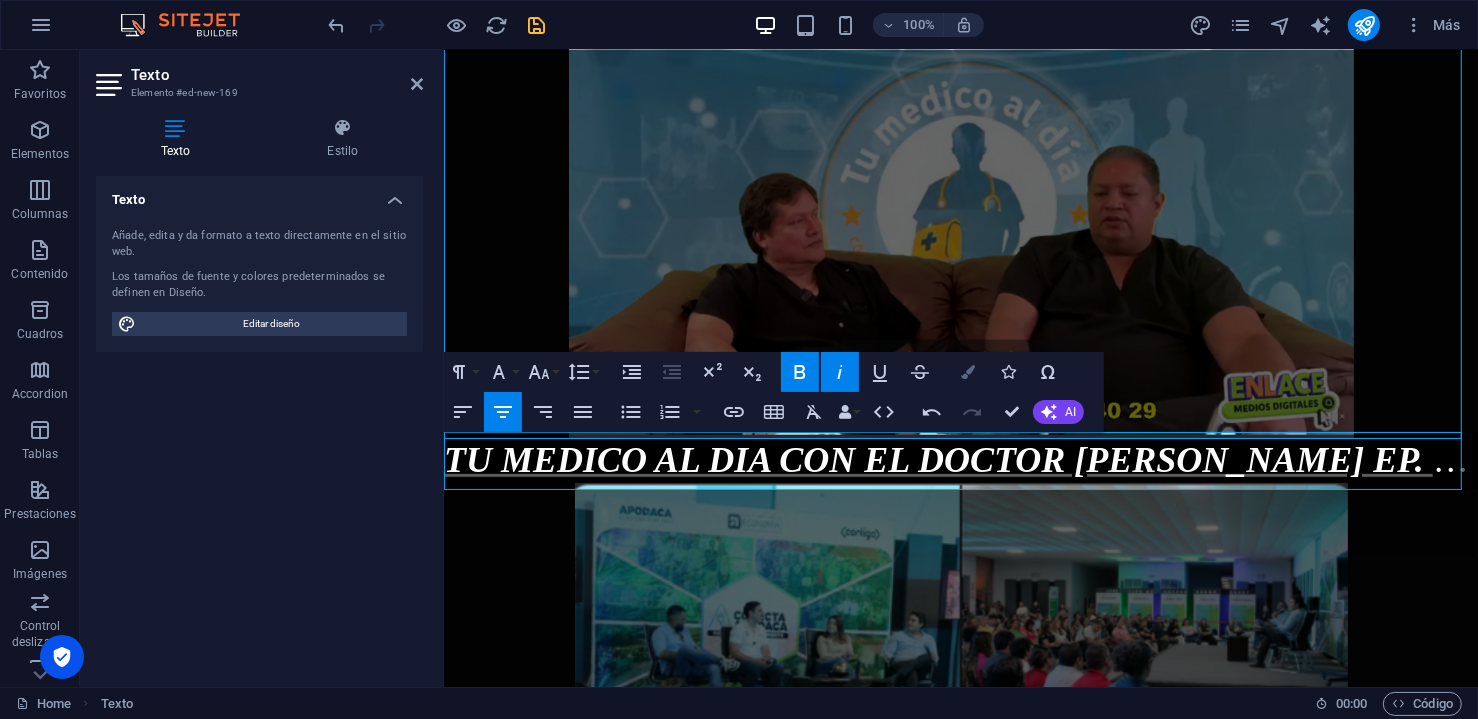 click on "Colors" at bounding box center (968, 372) 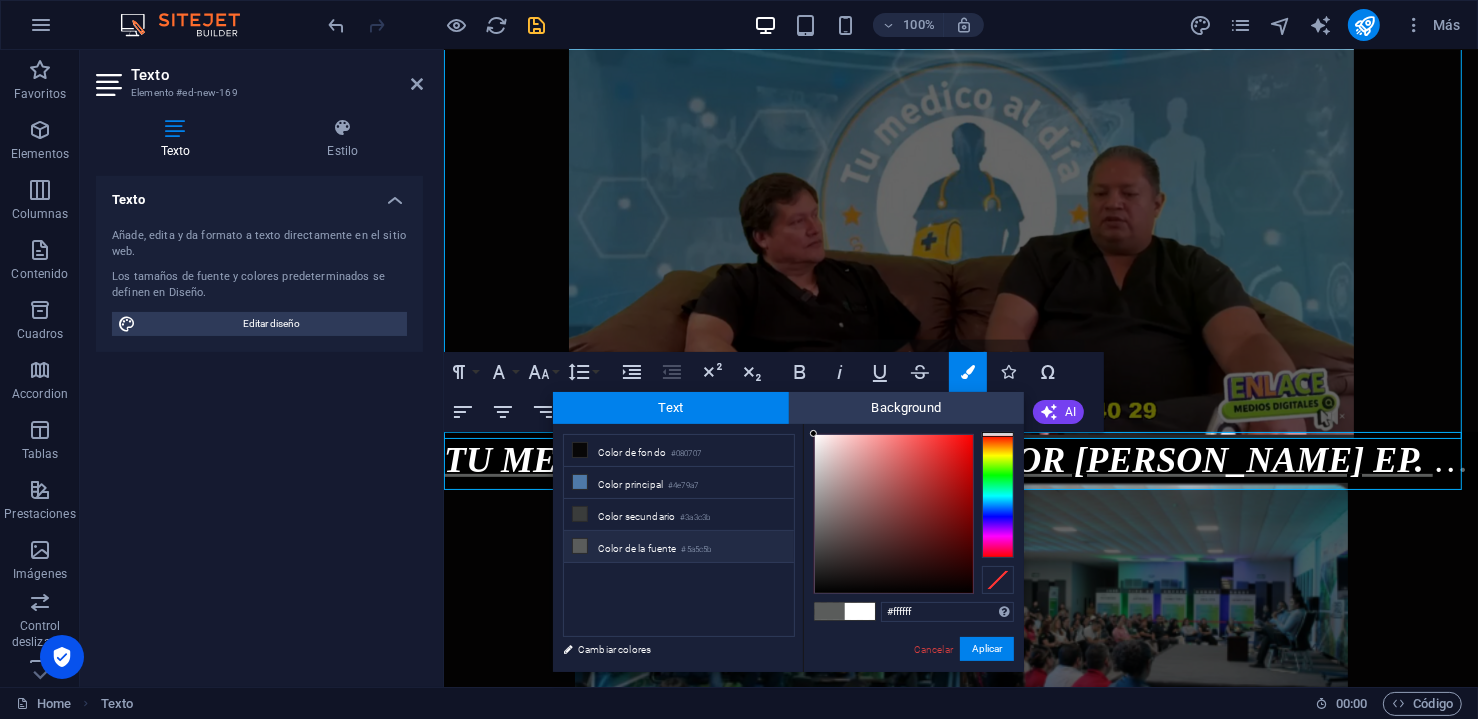 click at bounding box center (998, 496) 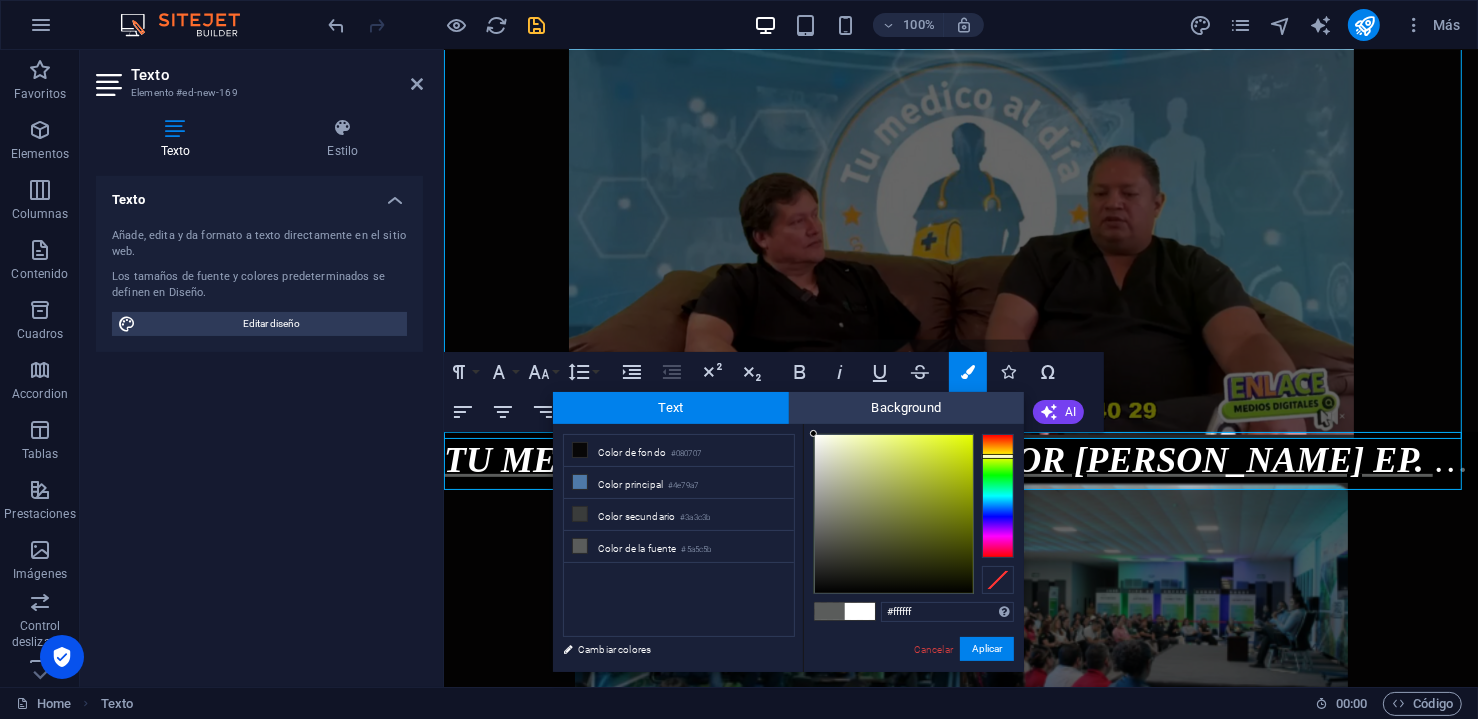 type on "#c3d32f" 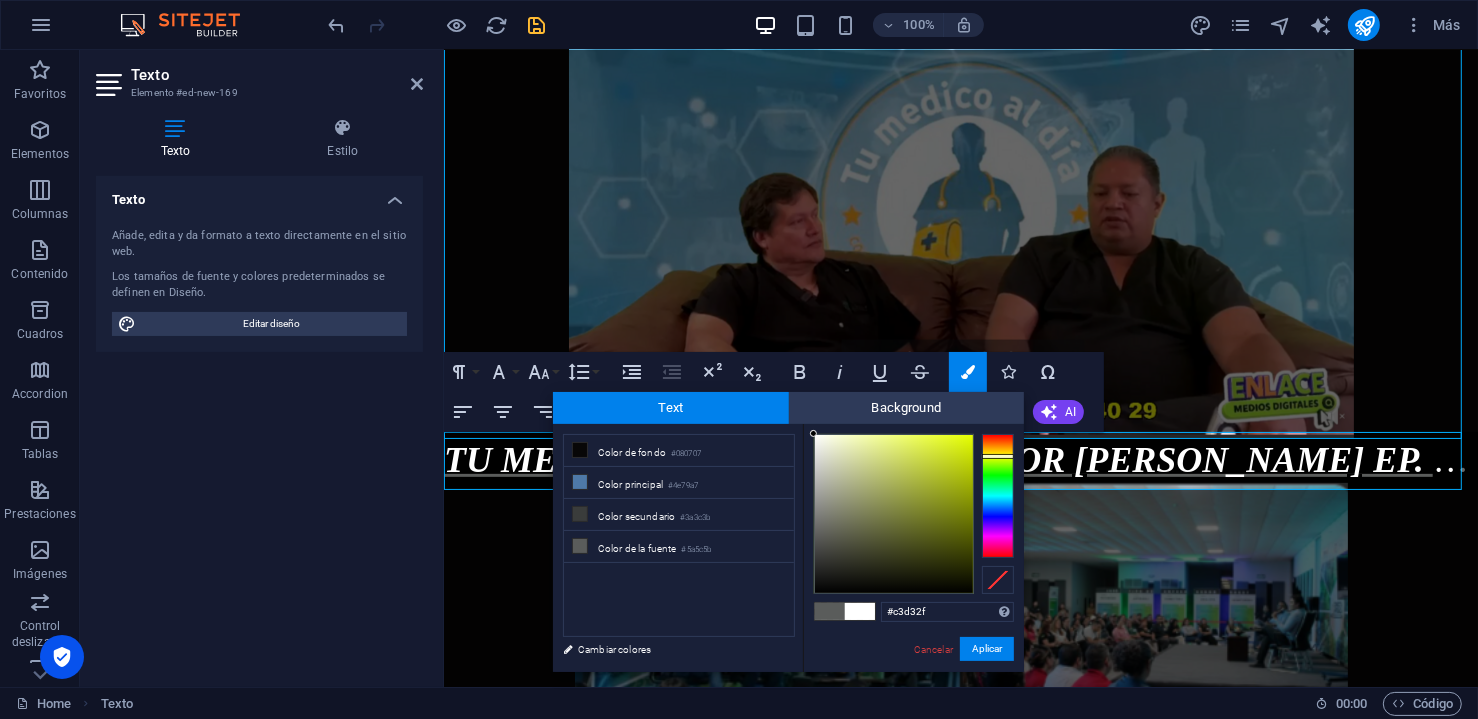 click at bounding box center (894, 514) 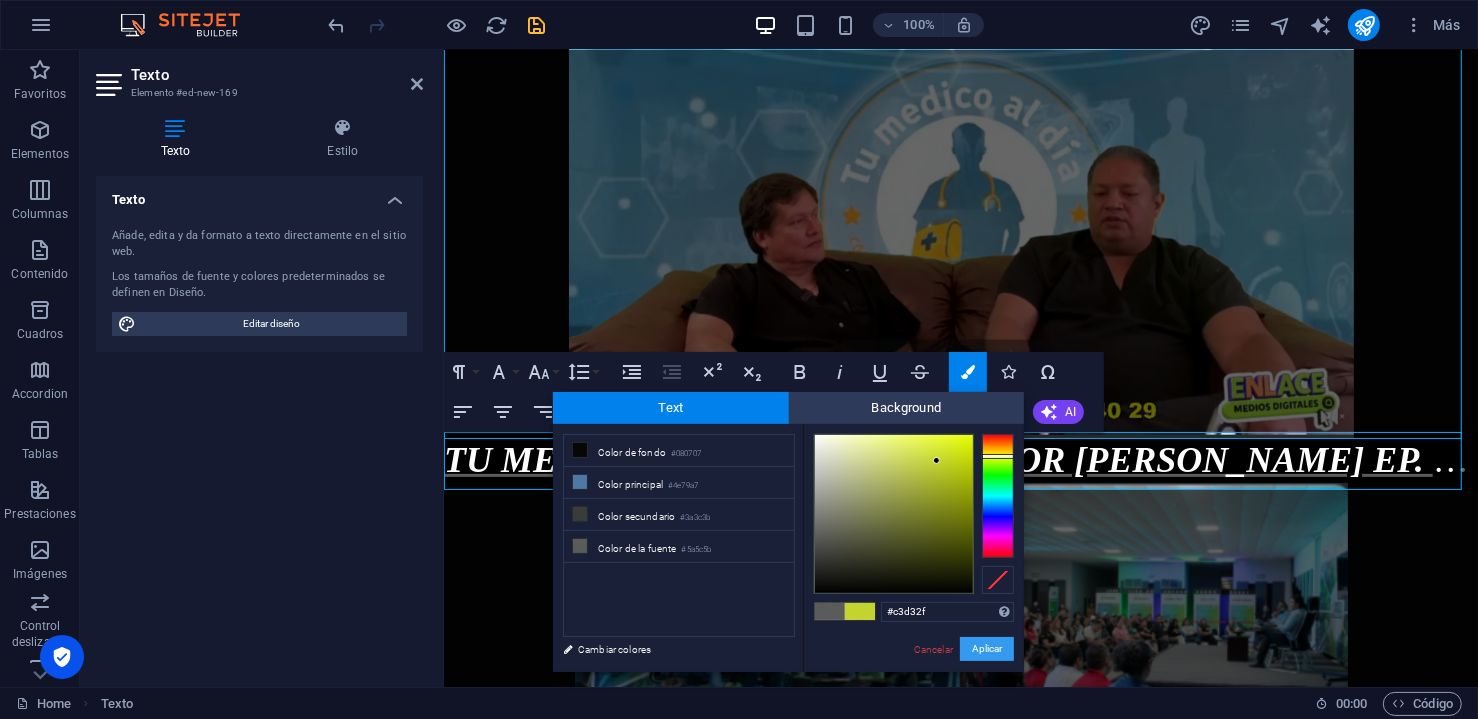 drag, startPoint x: 528, startPoint y: 588, endPoint x: 969, endPoint y: 643, distance: 444.41647 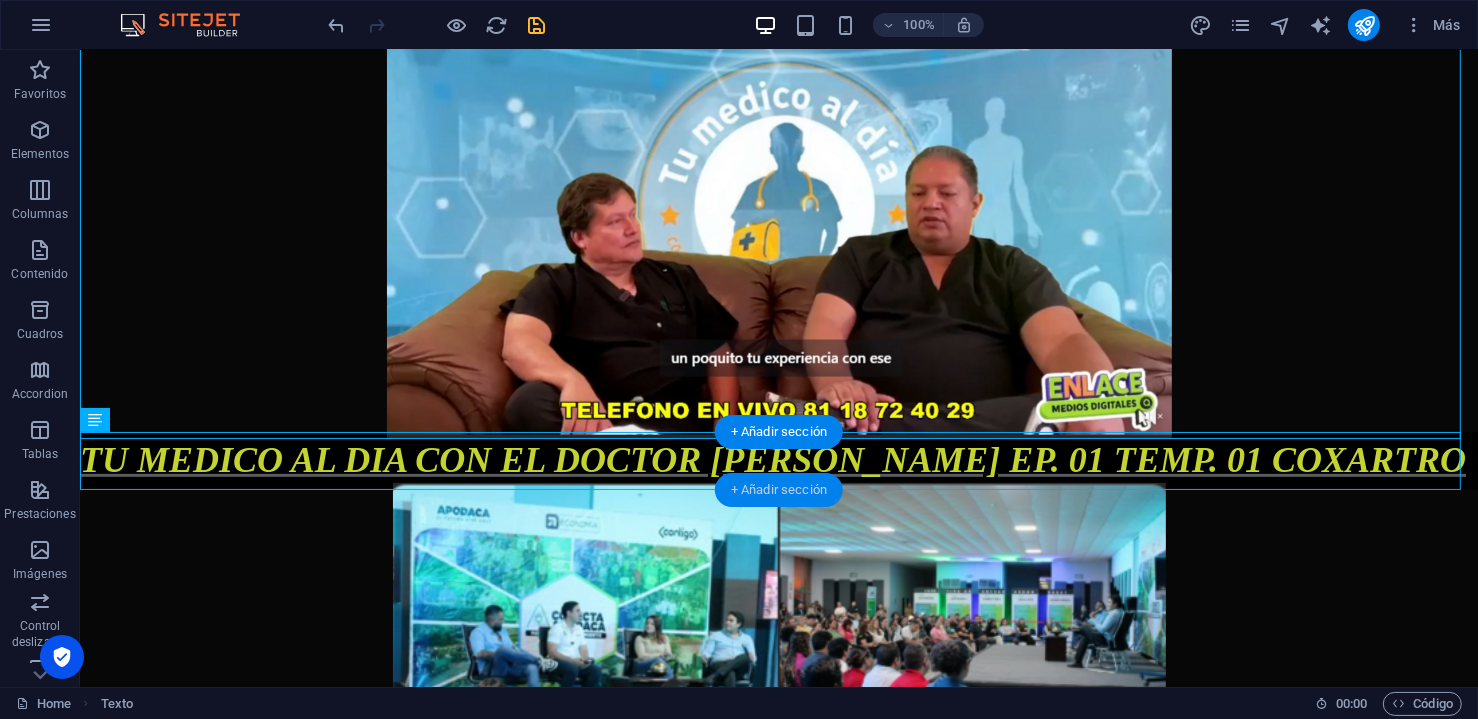 drag, startPoint x: 792, startPoint y: 496, endPoint x: 208, endPoint y: 260, distance: 629.8825 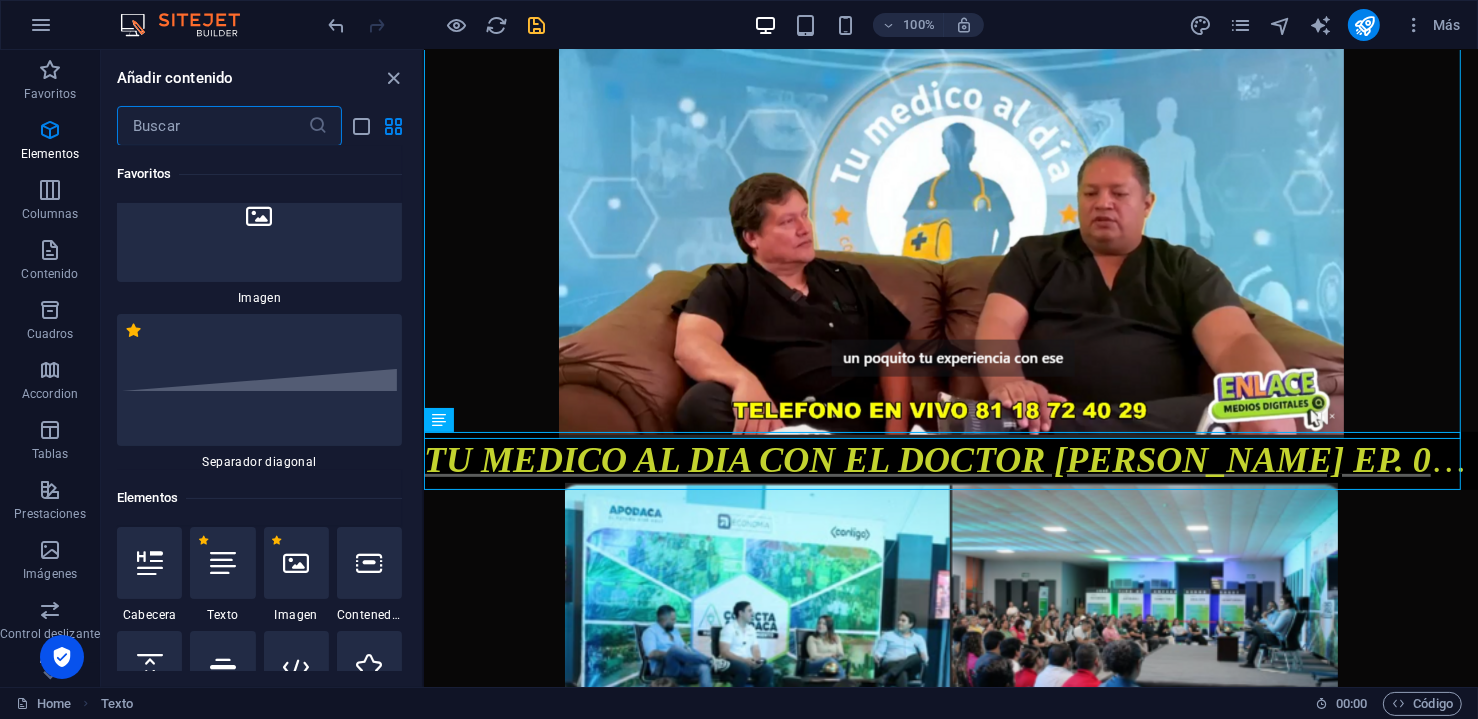 scroll, scrollTop: 198, scrollLeft: 0, axis: vertical 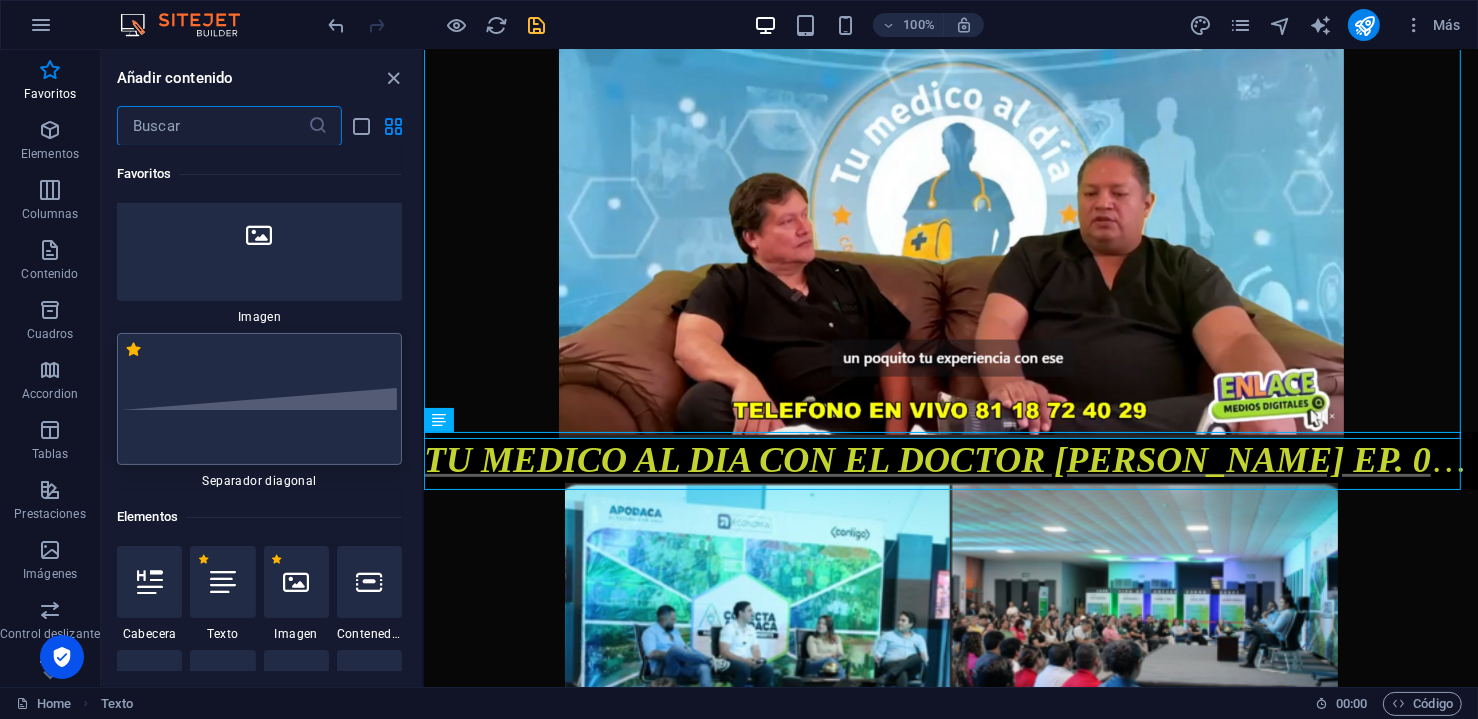 click at bounding box center [259, 399] 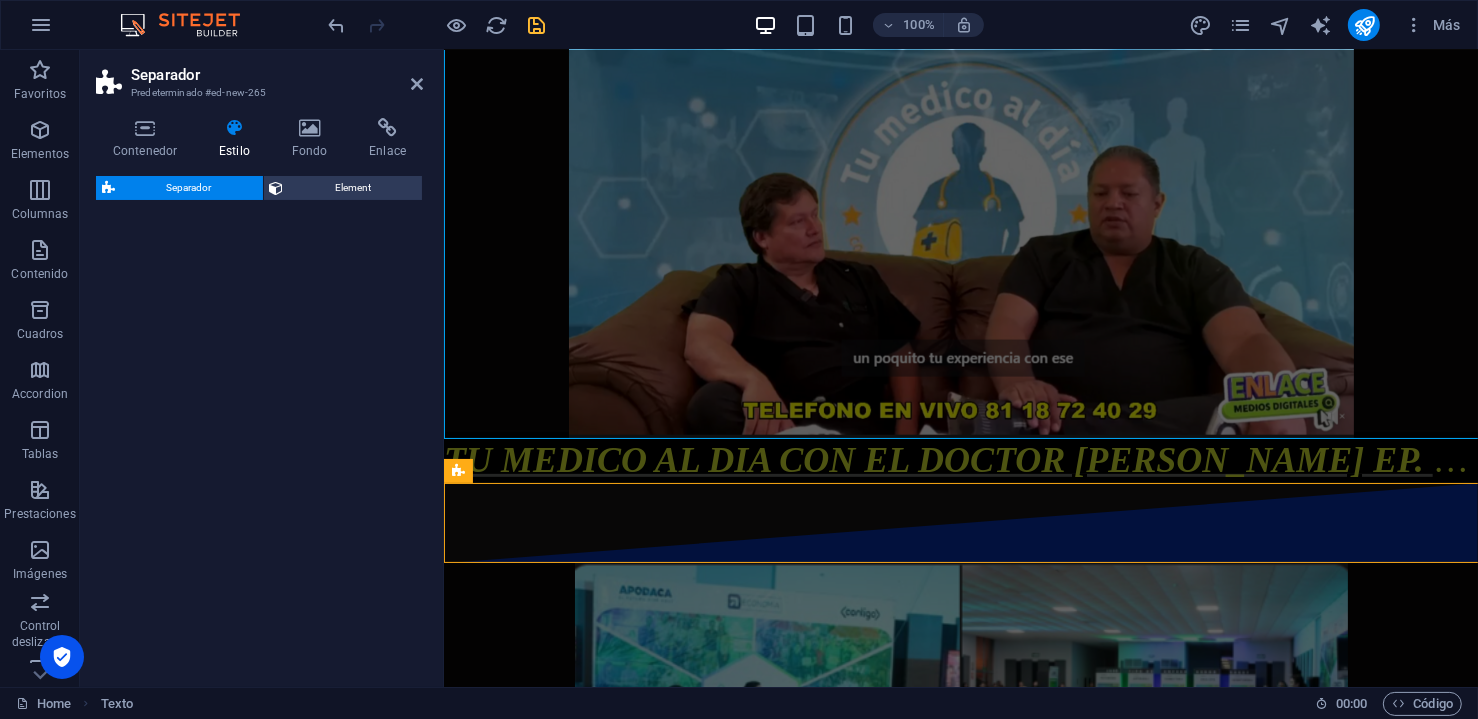 select on "diagonal" 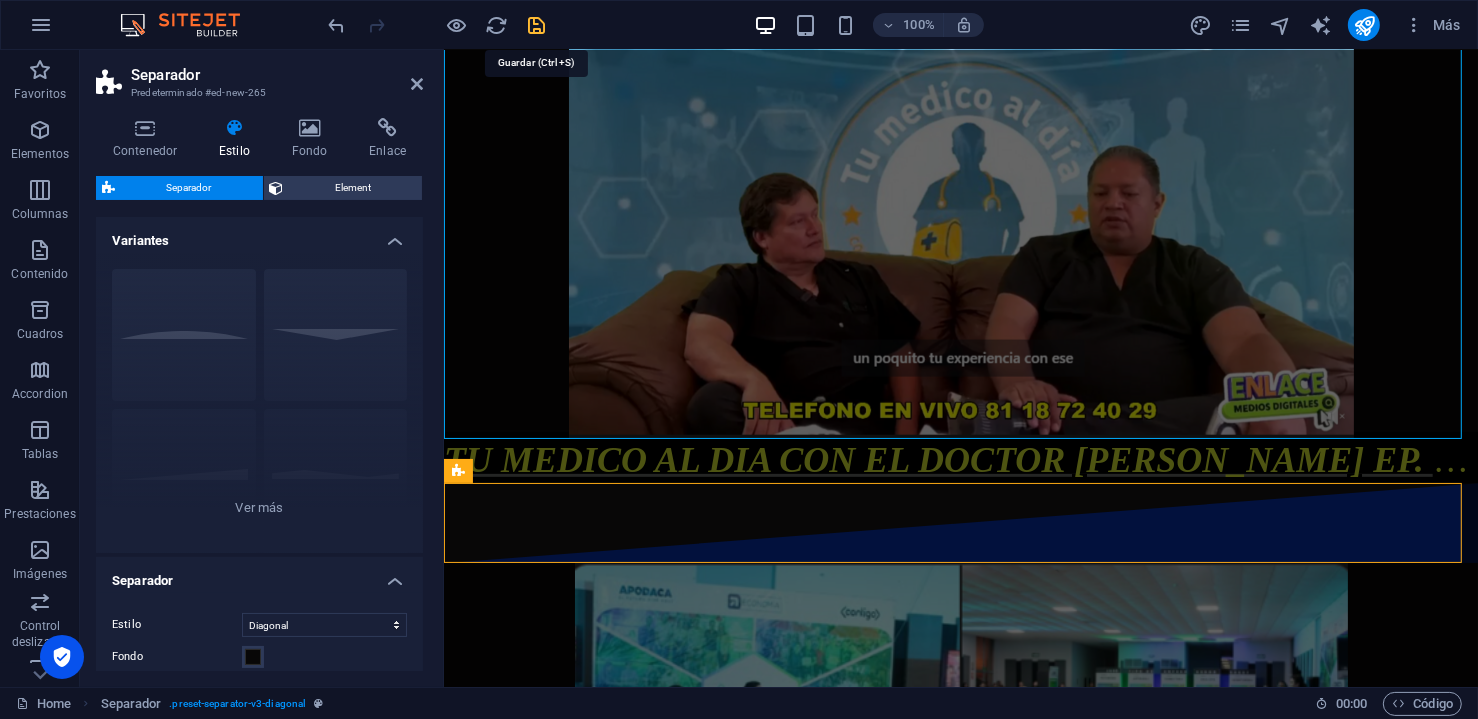 click at bounding box center [537, 25] 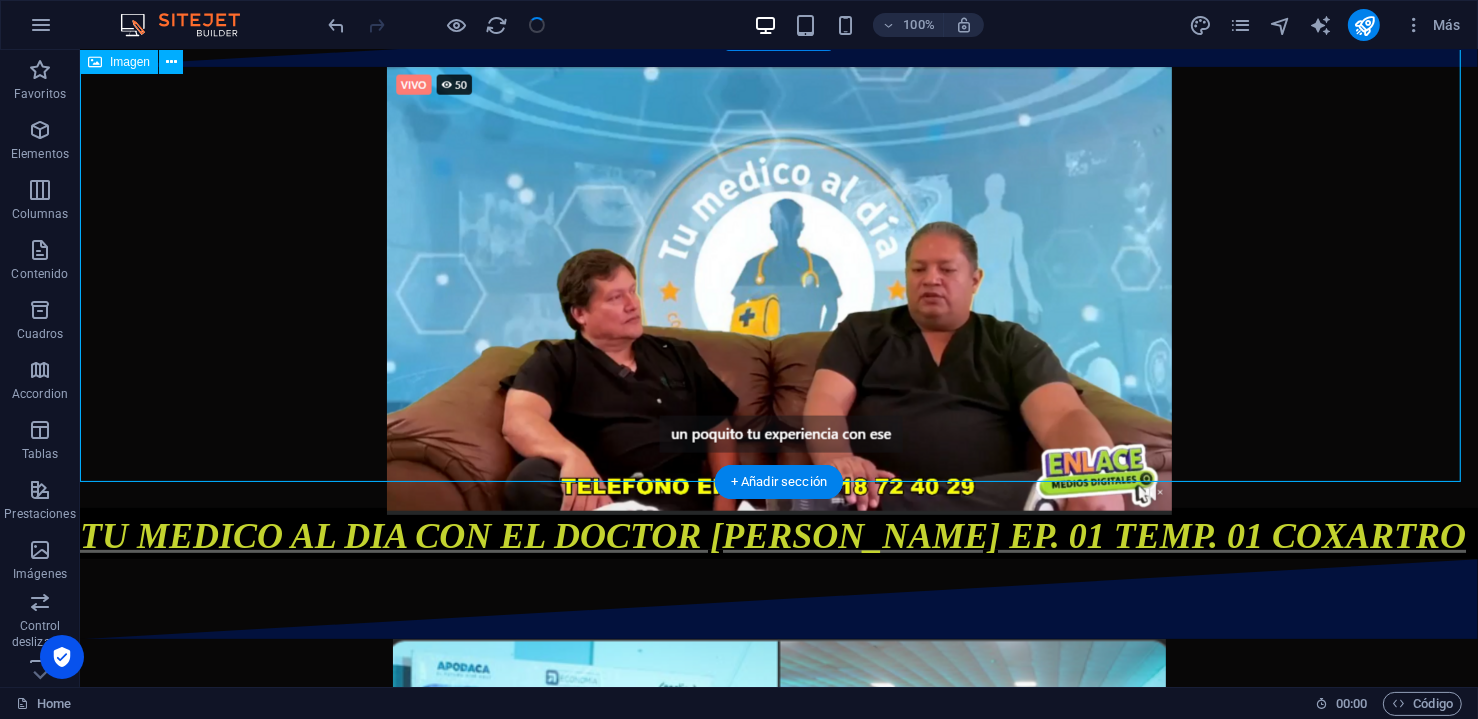 scroll, scrollTop: 437, scrollLeft: 0, axis: vertical 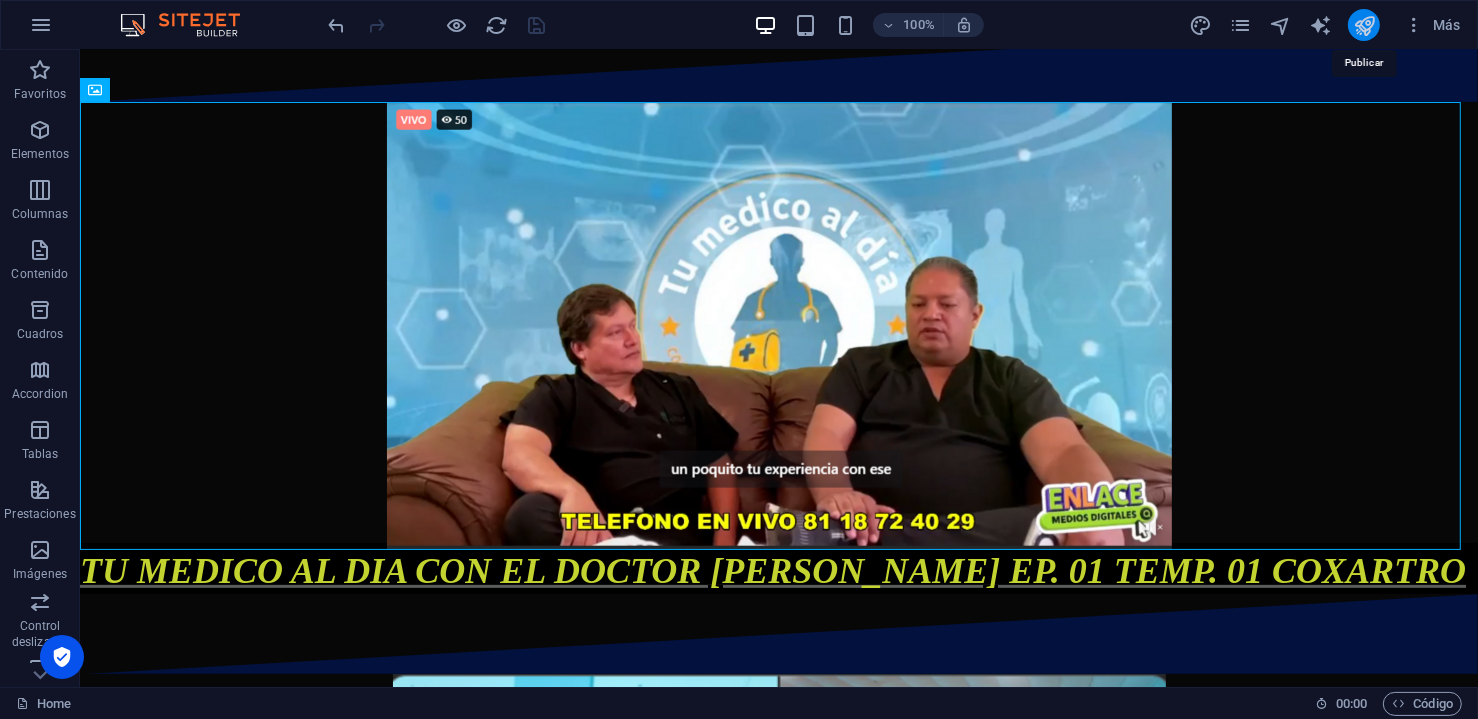click at bounding box center (1364, 25) 